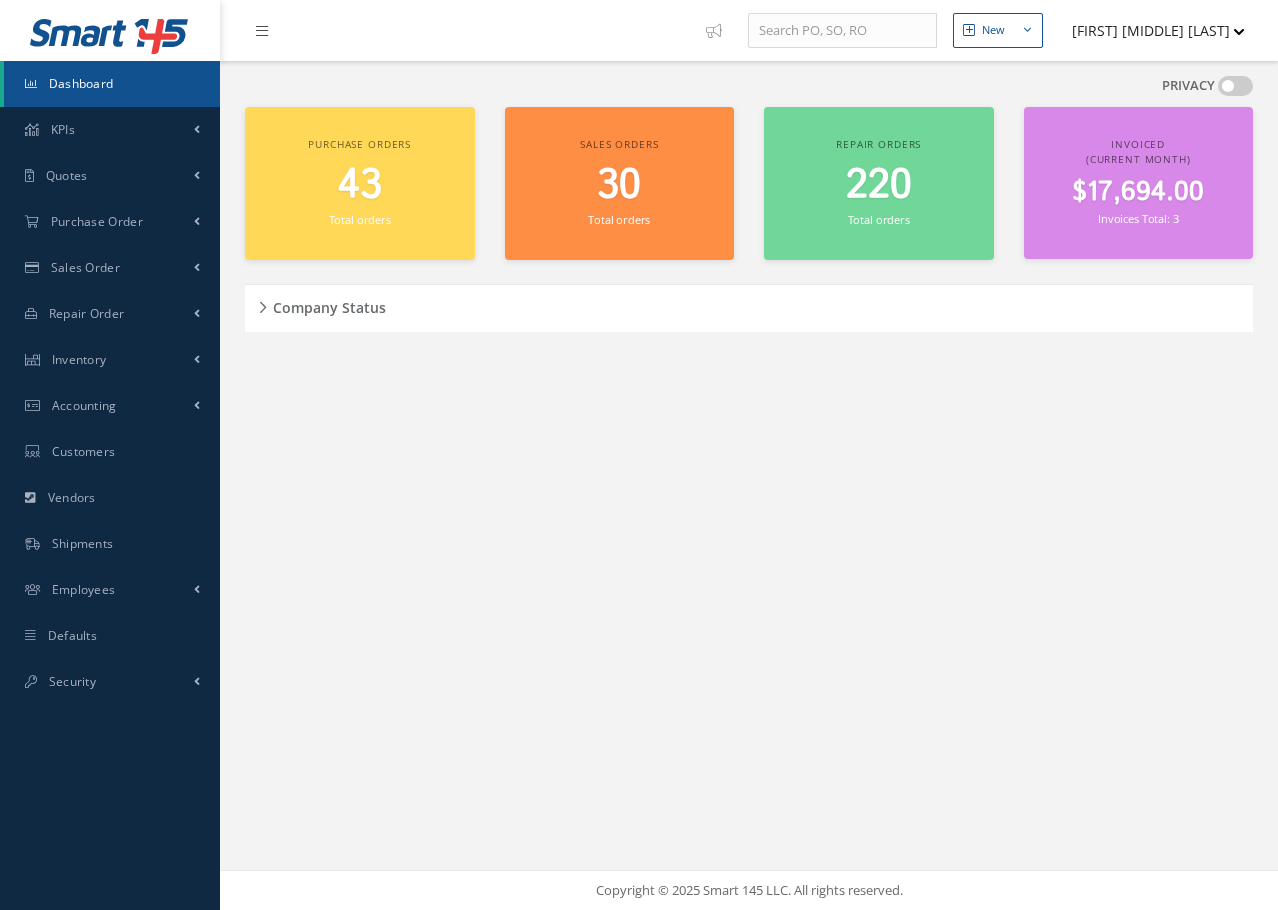 scroll, scrollTop: 0, scrollLeft: 0, axis: both 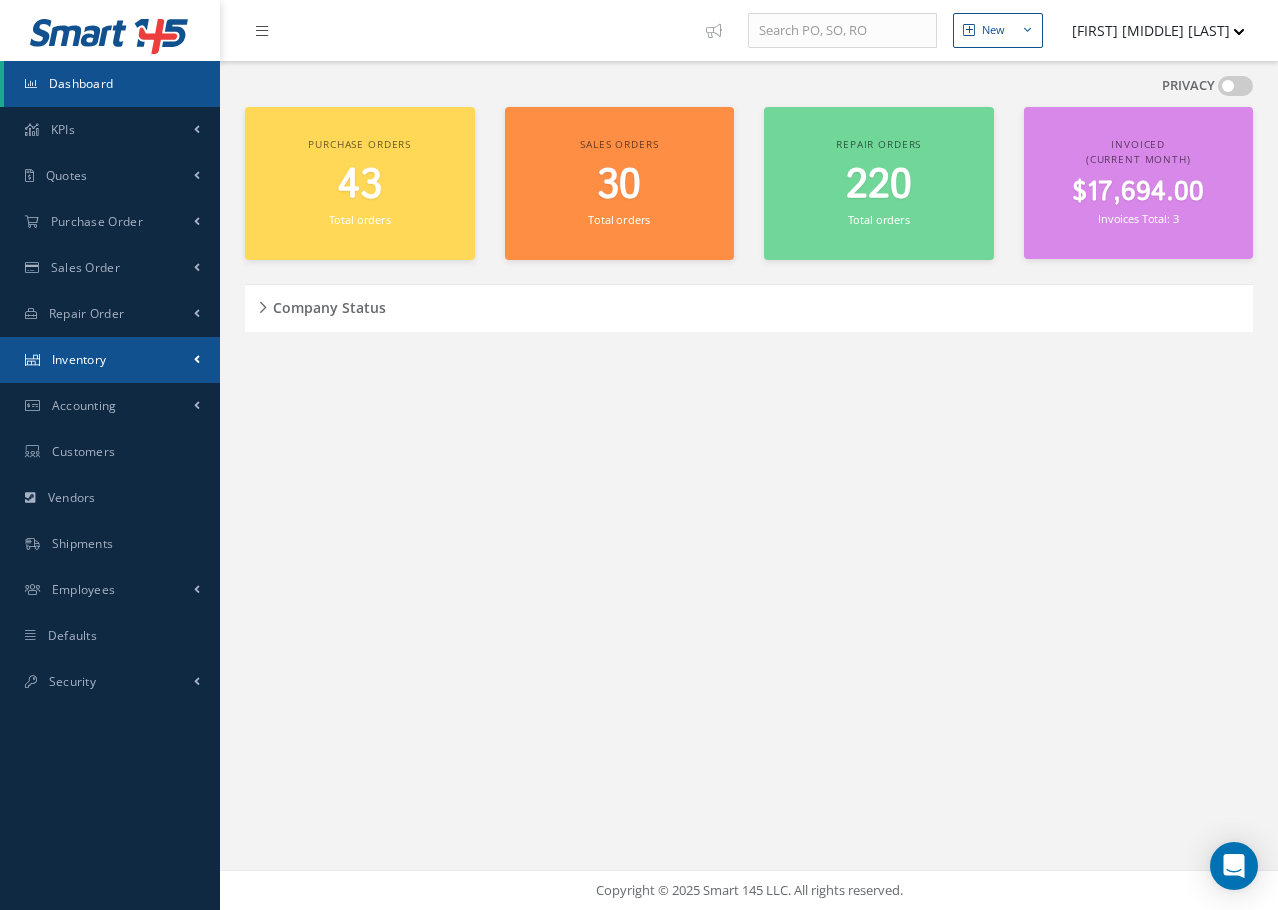 click on "Inventory" at bounding box center (79, 359) 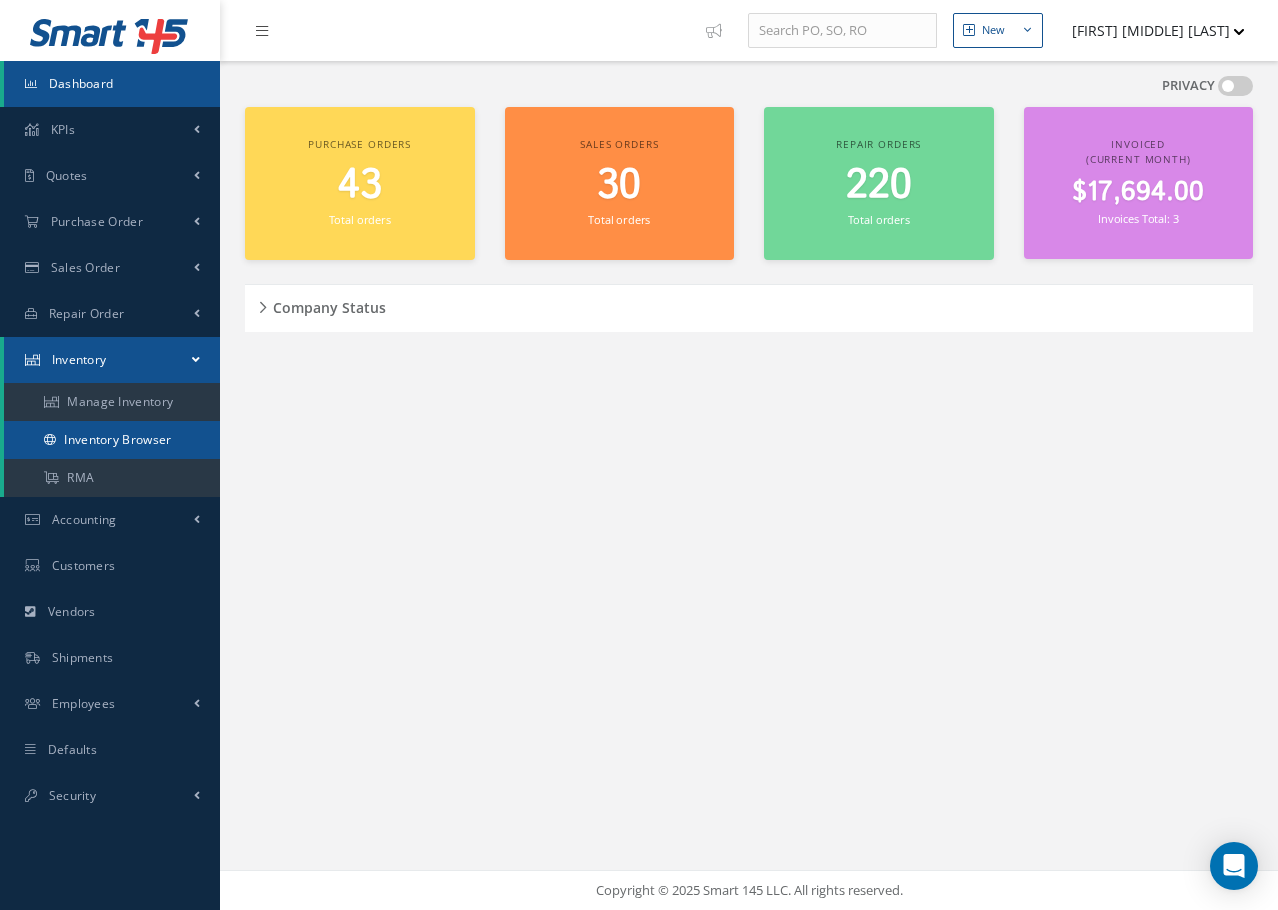 click on "Inventory Browser" at bounding box center [112, 440] 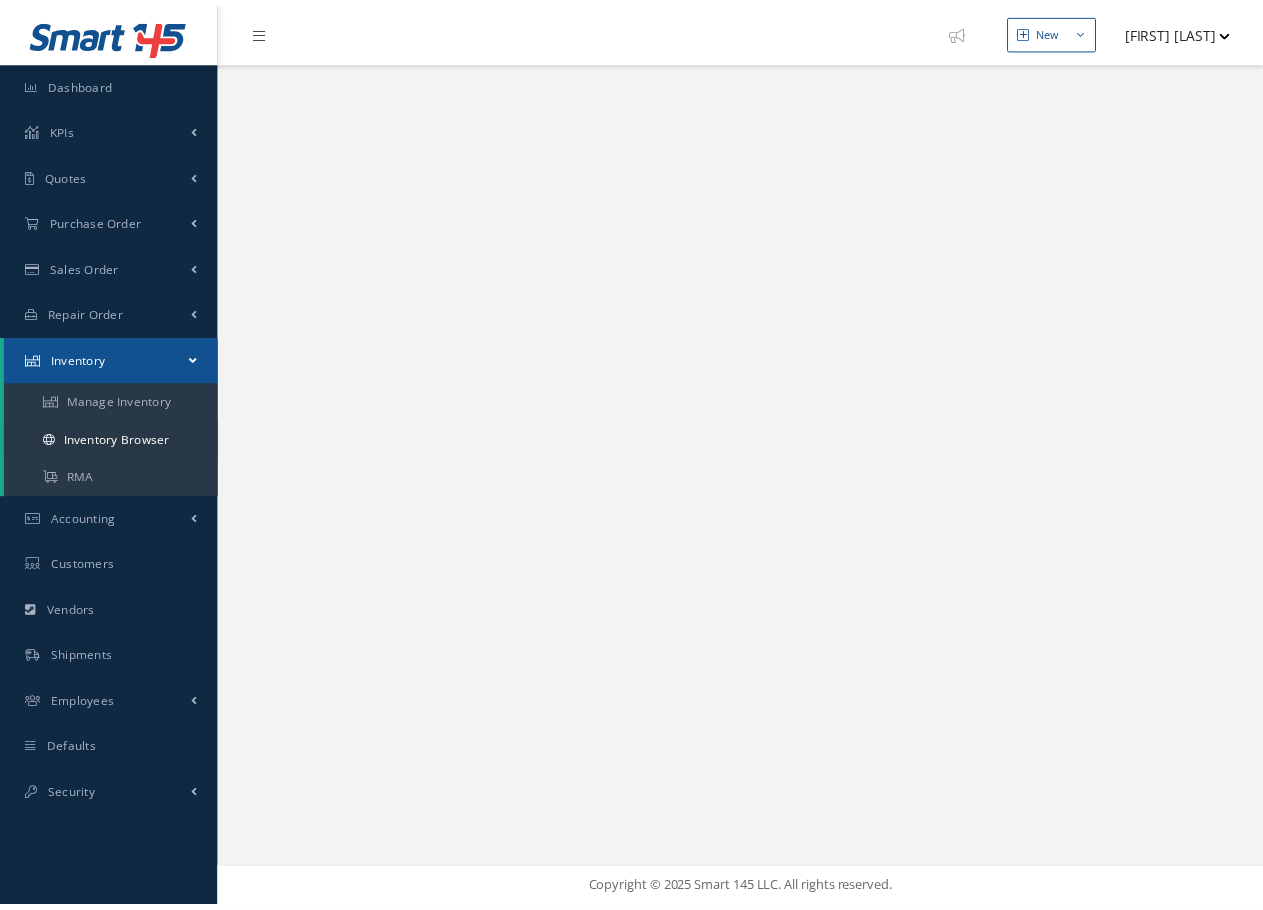 scroll, scrollTop: 0, scrollLeft: 0, axis: both 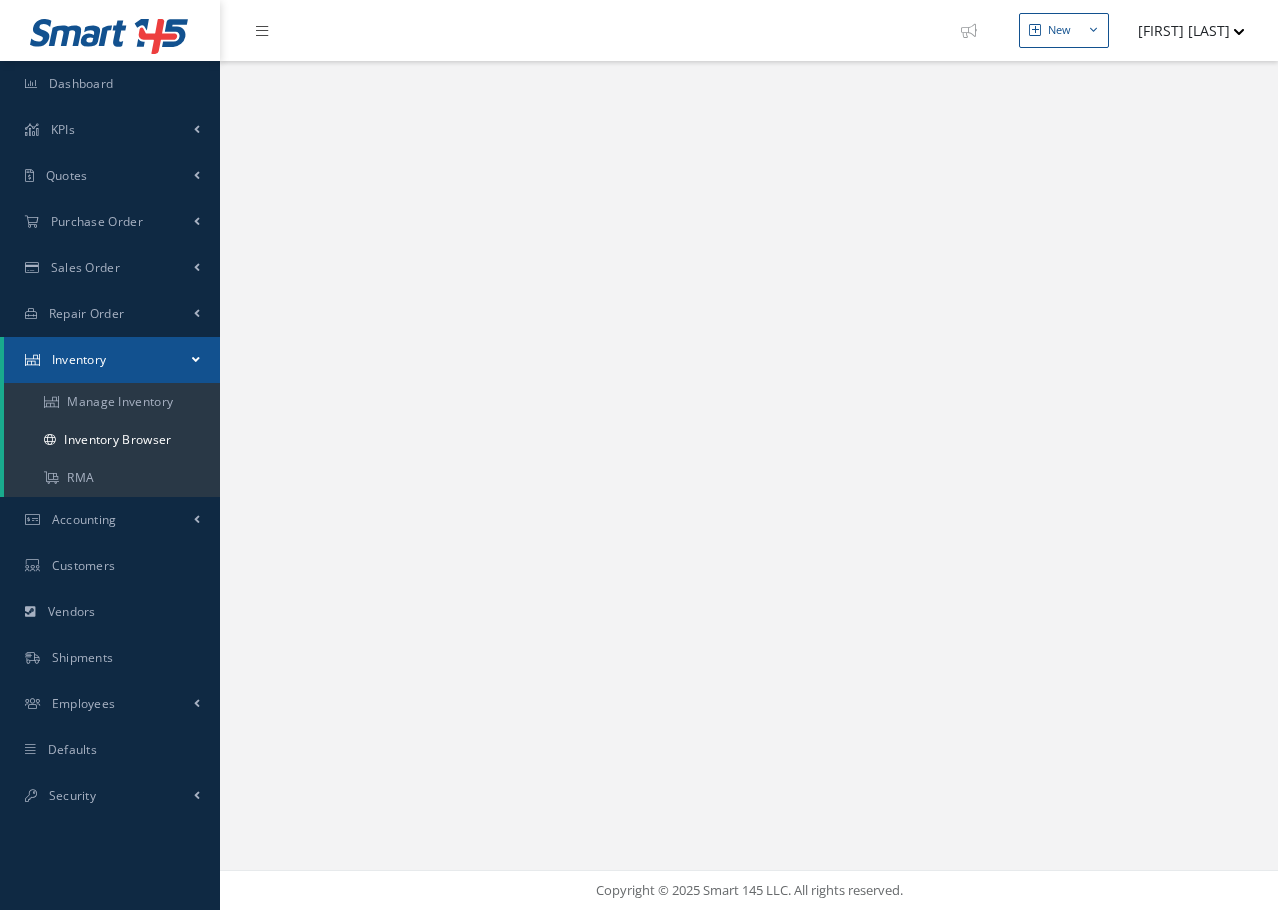 select on "25" 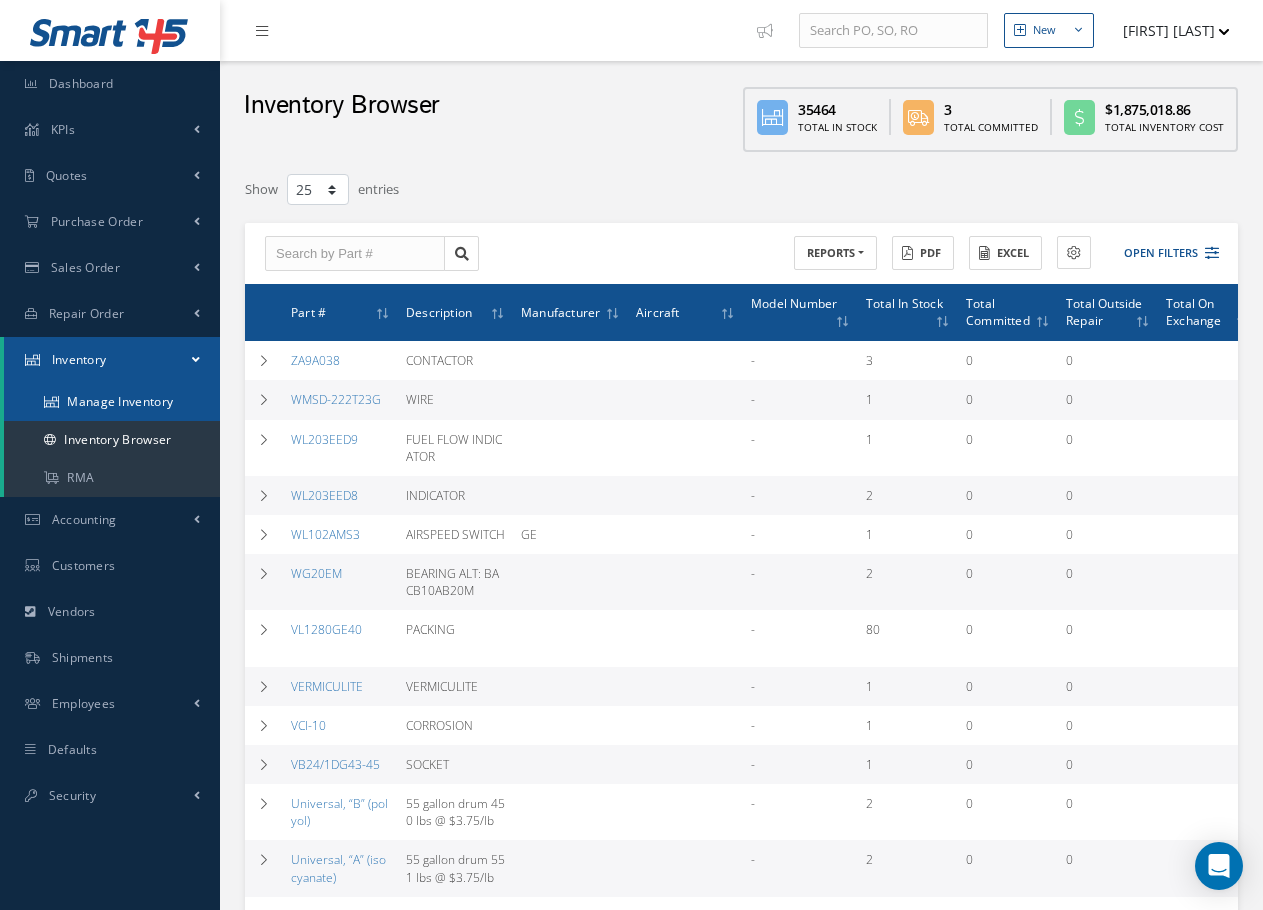 click on "Manage Inventory" at bounding box center (112, 402) 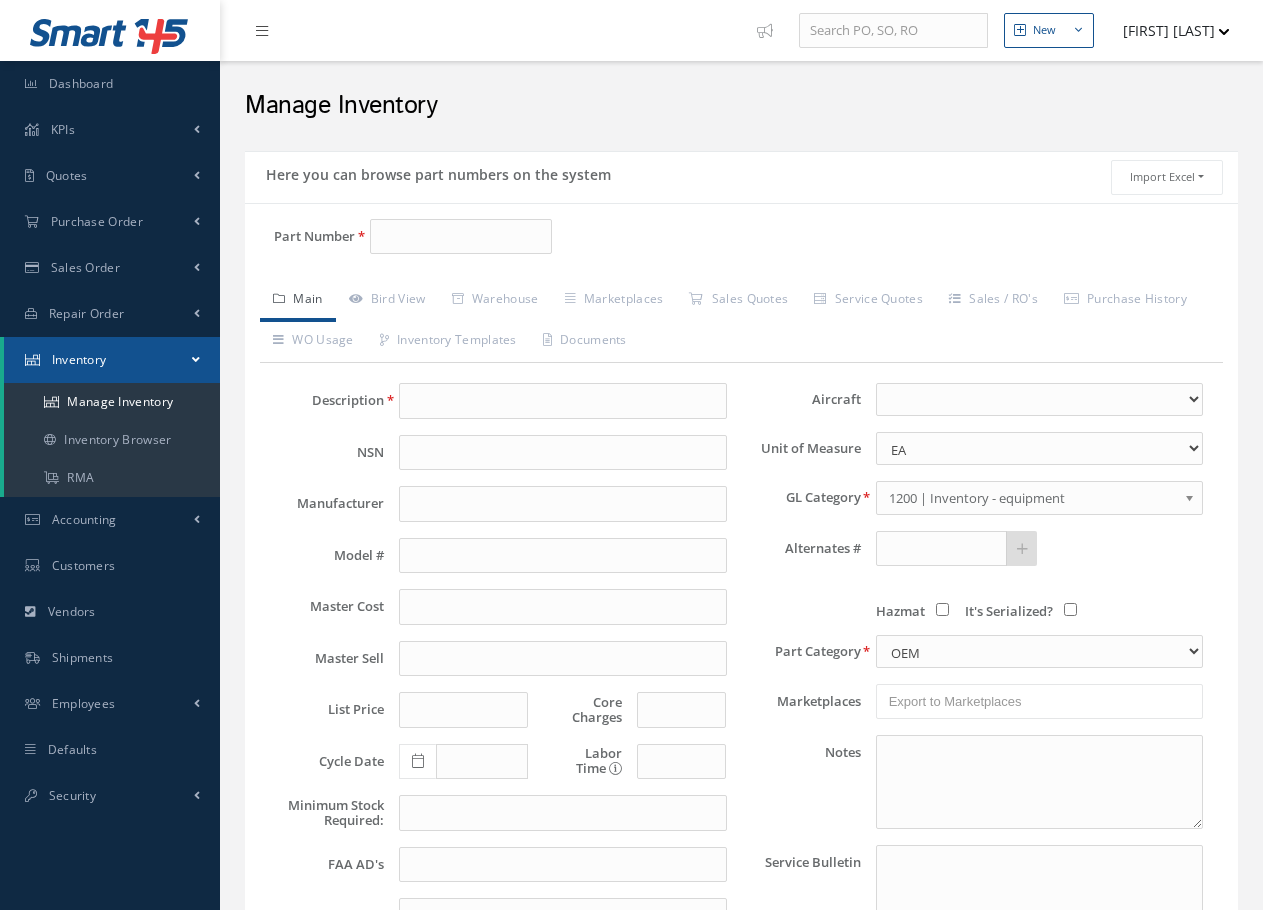scroll, scrollTop: 0, scrollLeft: 0, axis: both 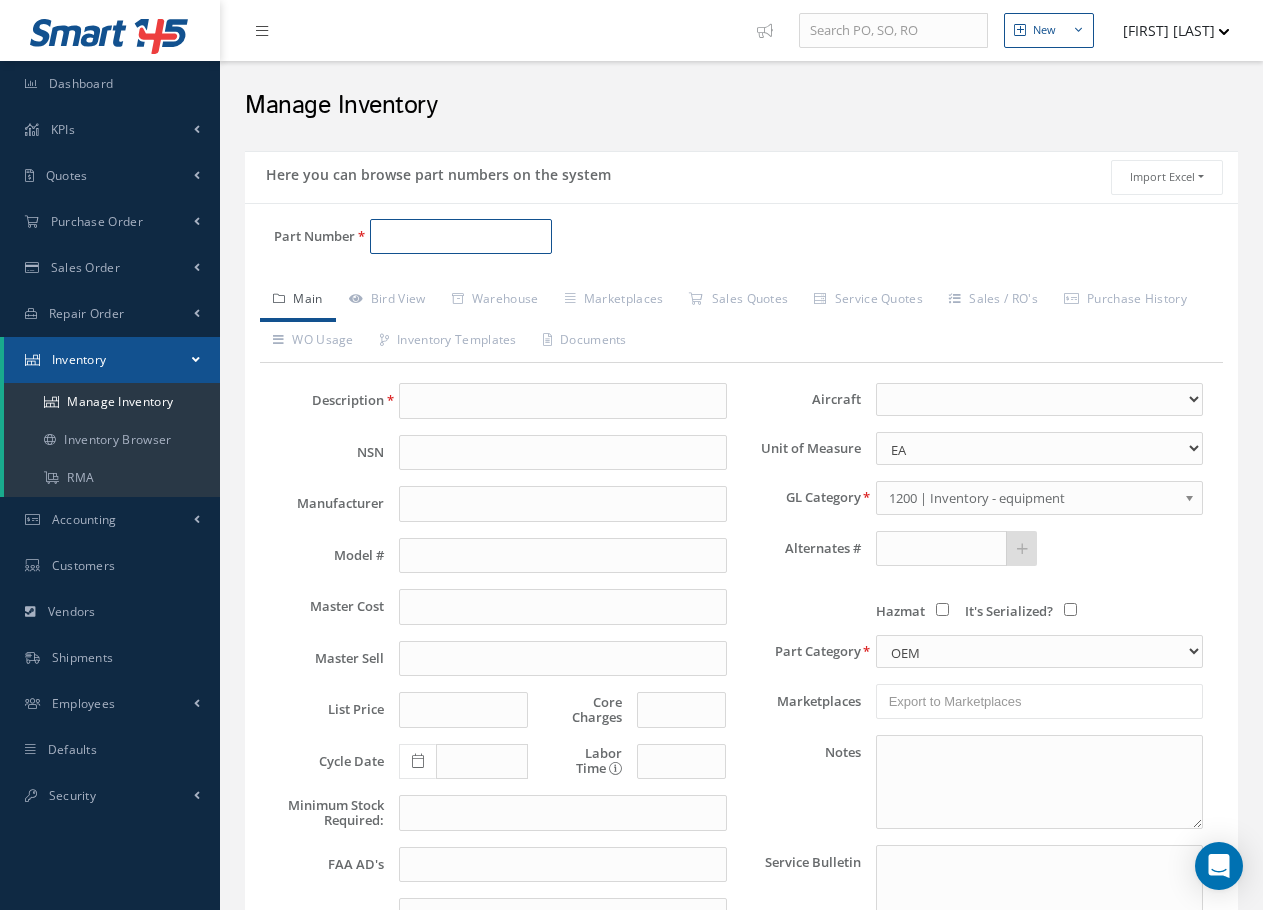 click on "Part Number" at bounding box center (461, 237) 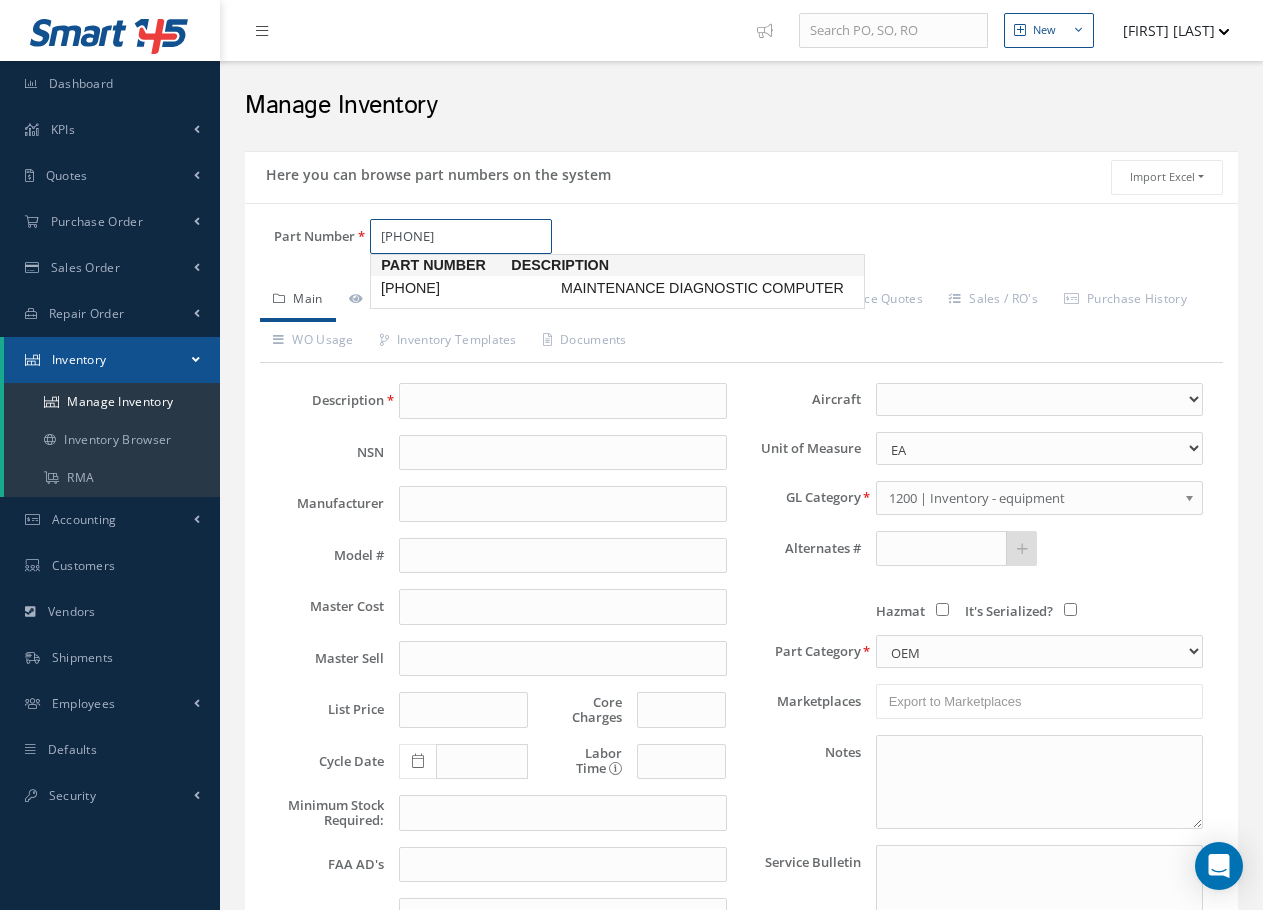 type on "[PHONE]" 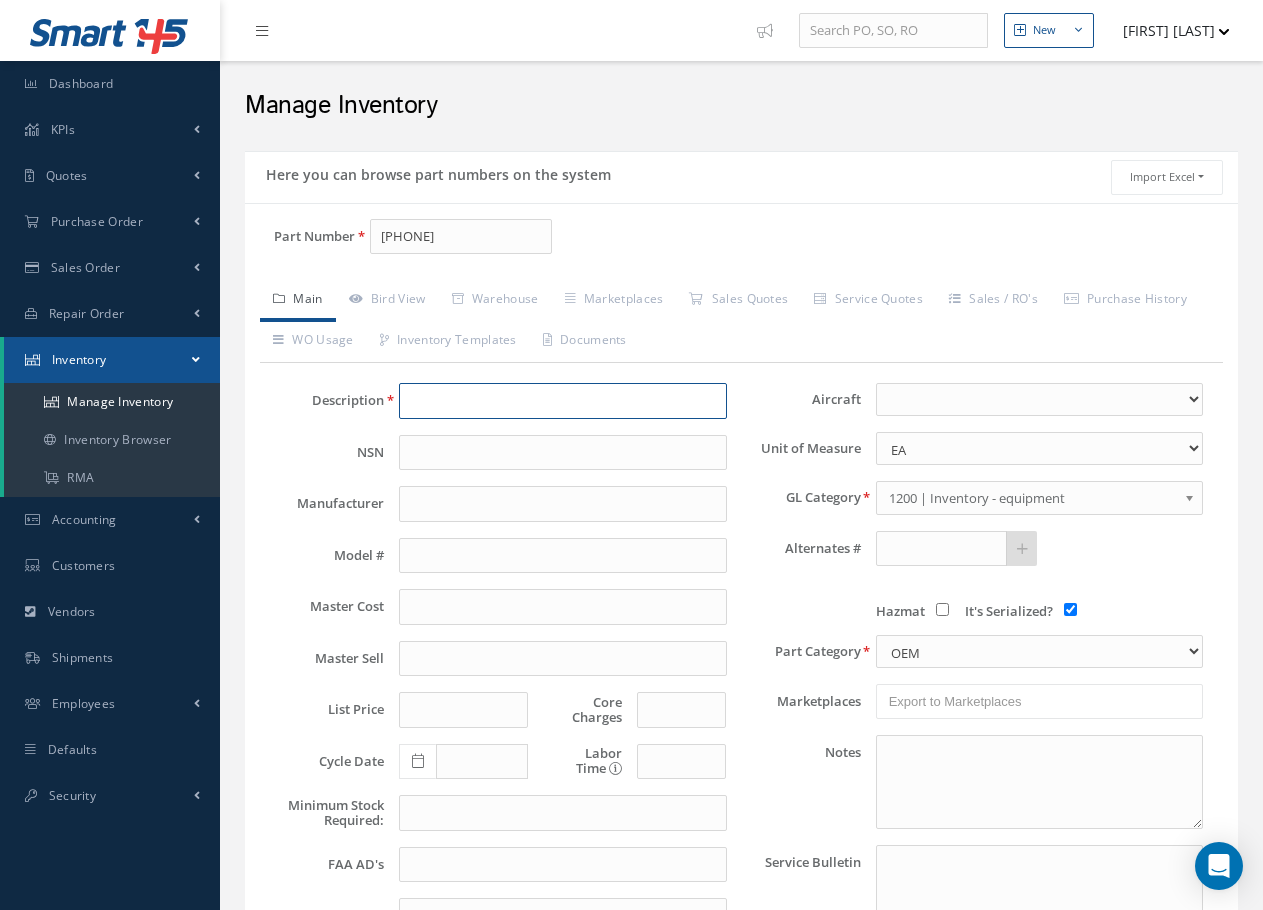 type on "MAINTENANCE DIAGNOSTIC COMPUTER" 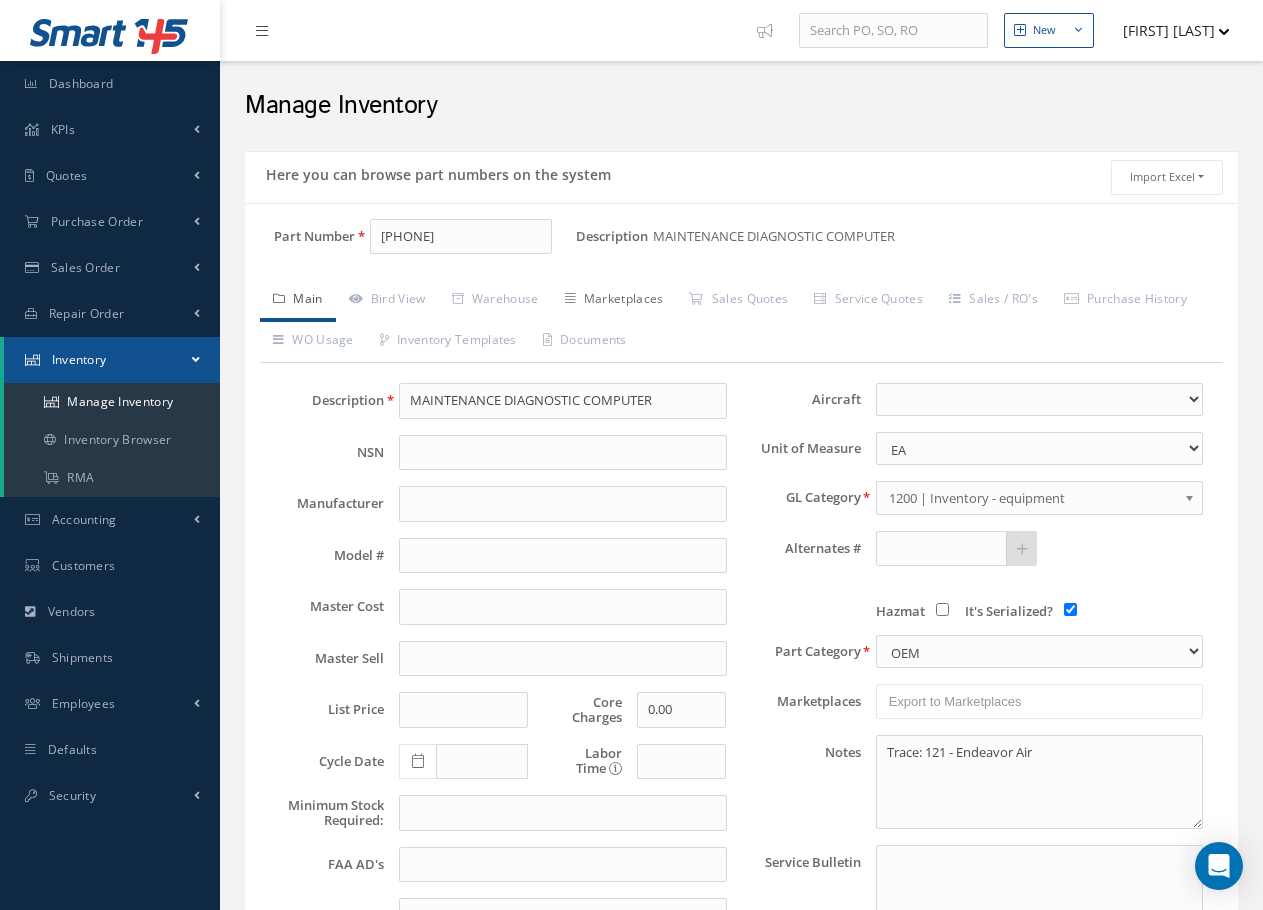 click on "Marketplaces" at bounding box center (614, 301) 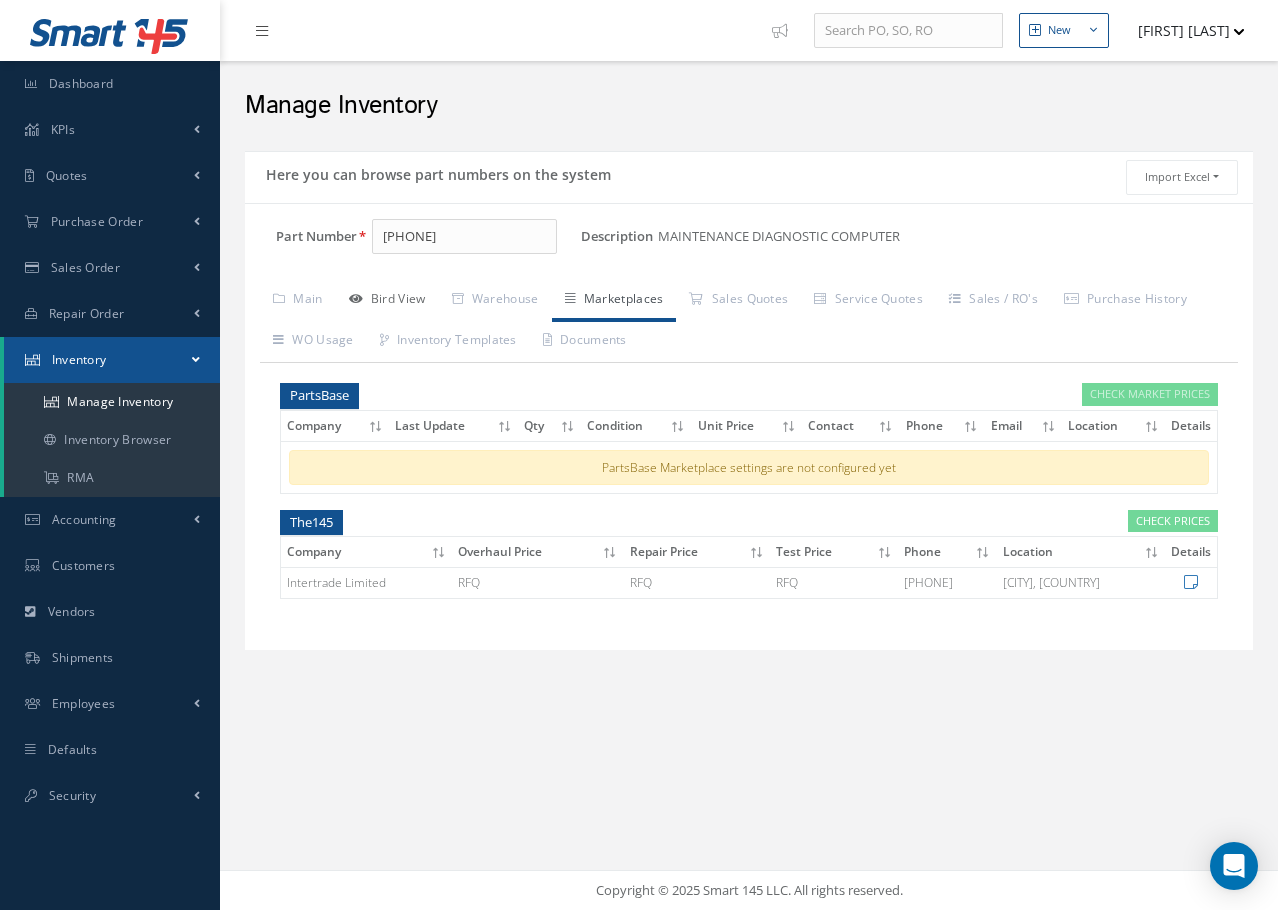 click on "Bird View" at bounding box center [387, 301] 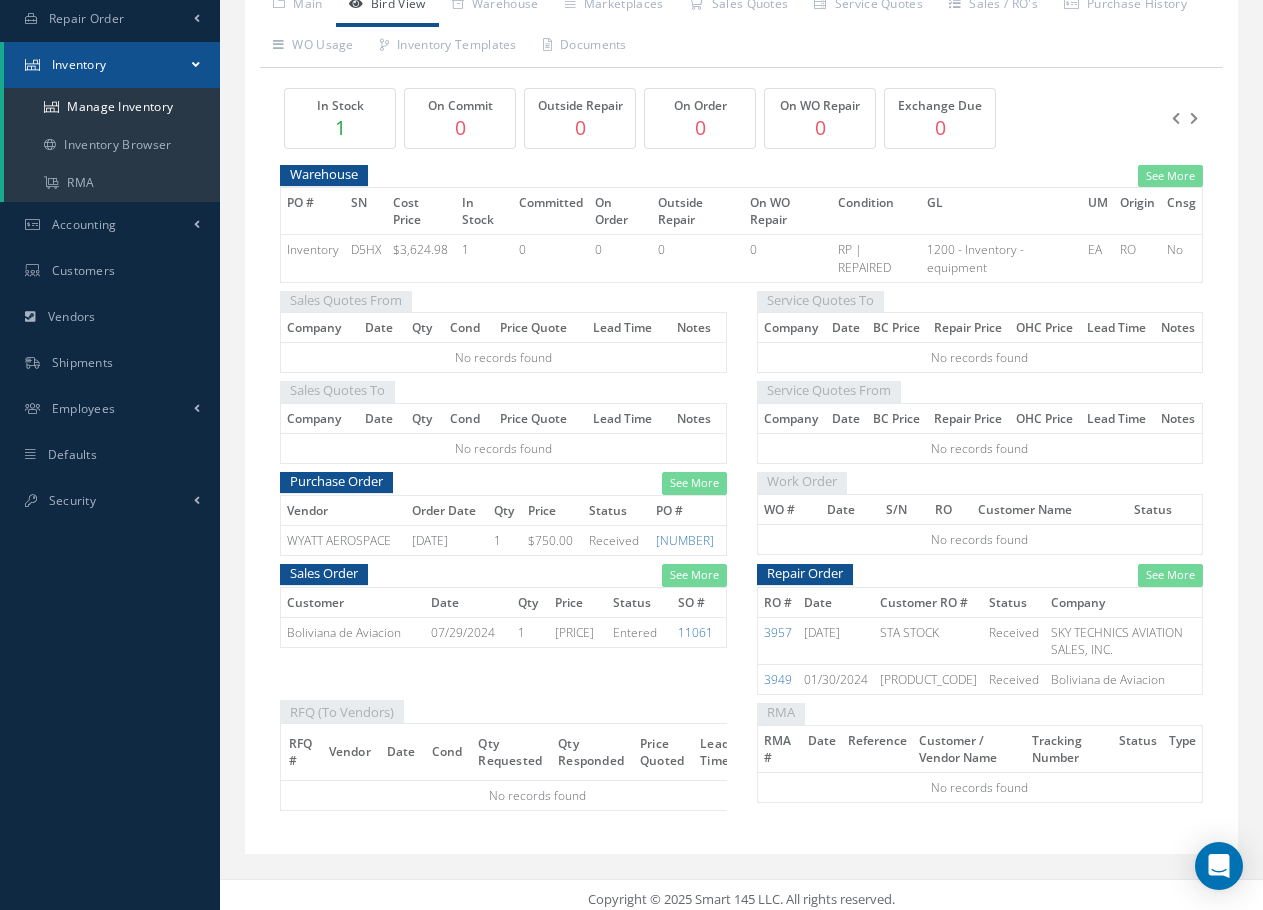 scroll, scrollTop: 300, scrollLeft: 0, axis: vertical 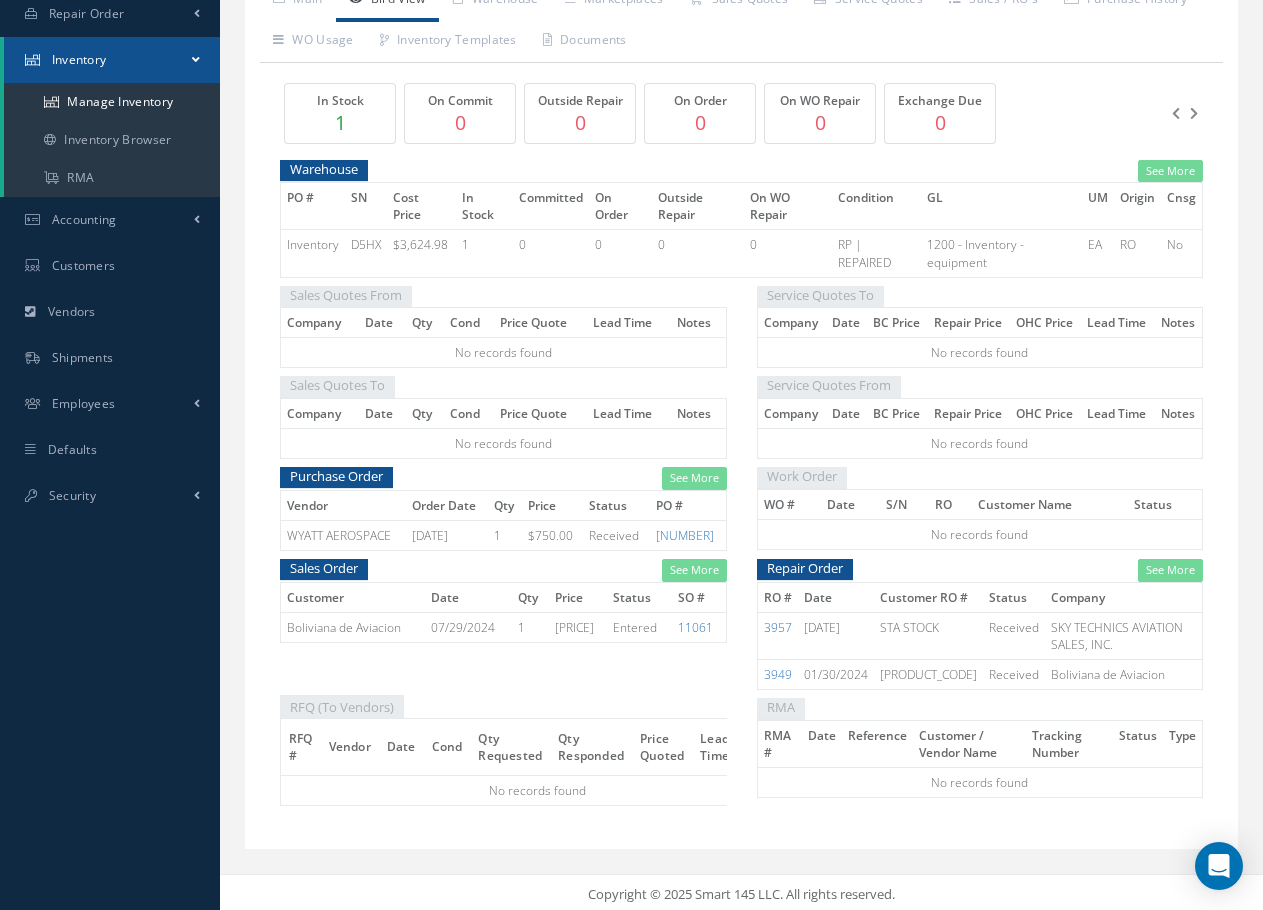 click on "0" at bounding box center [700, 122] 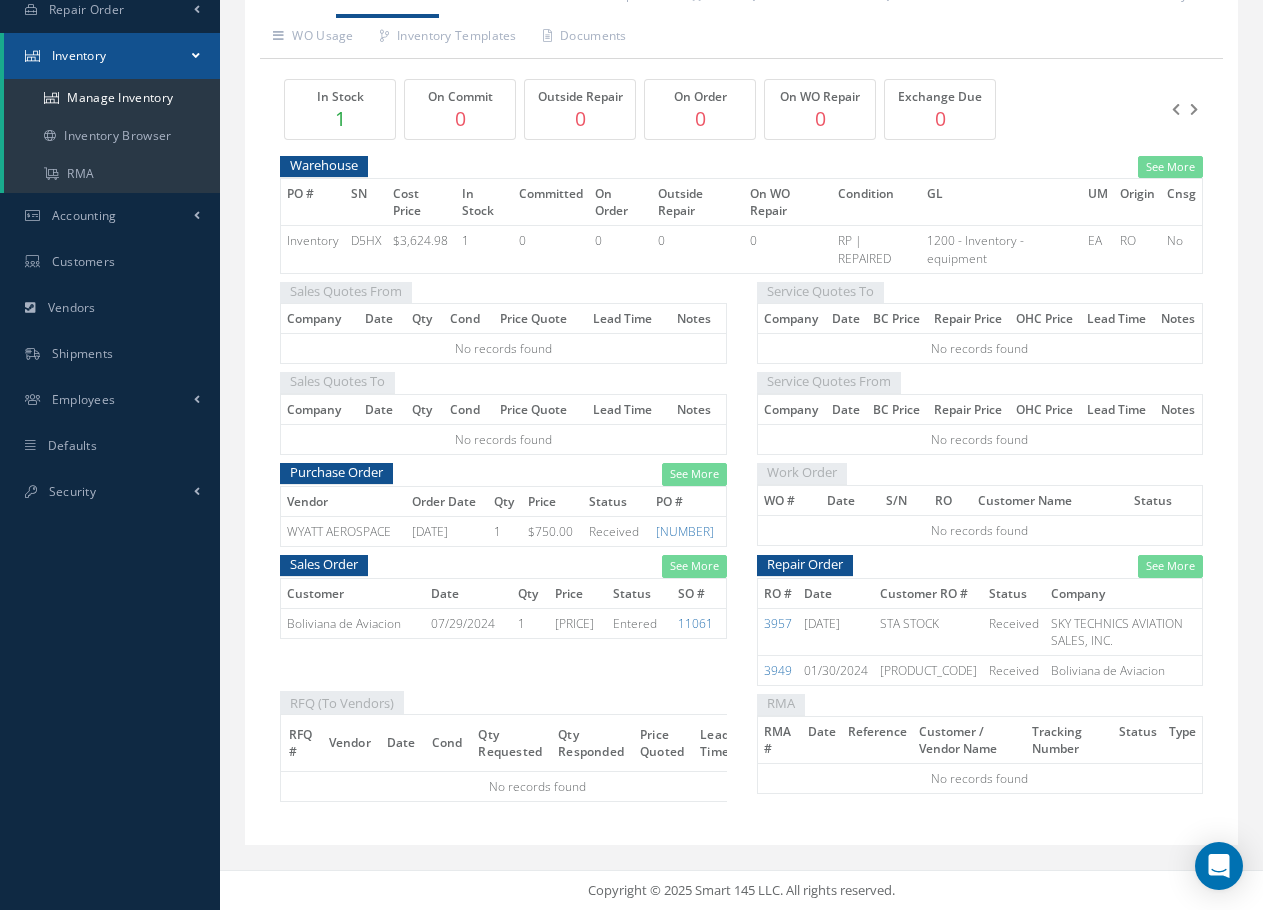 scroll, scrollTop: 336, scrollLeft: 0, axis: vertical 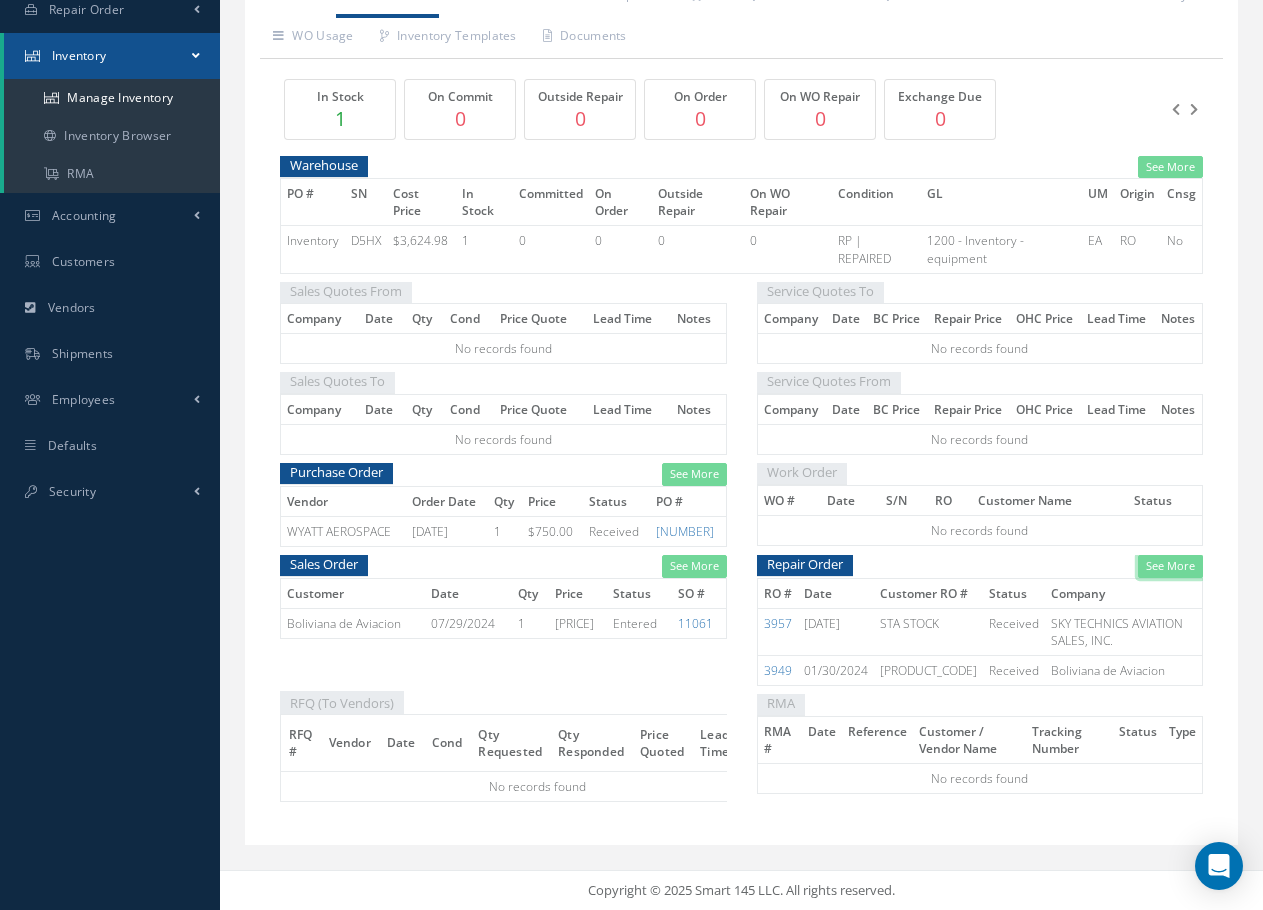 click on "See More" at bounding box center (1170, 566) 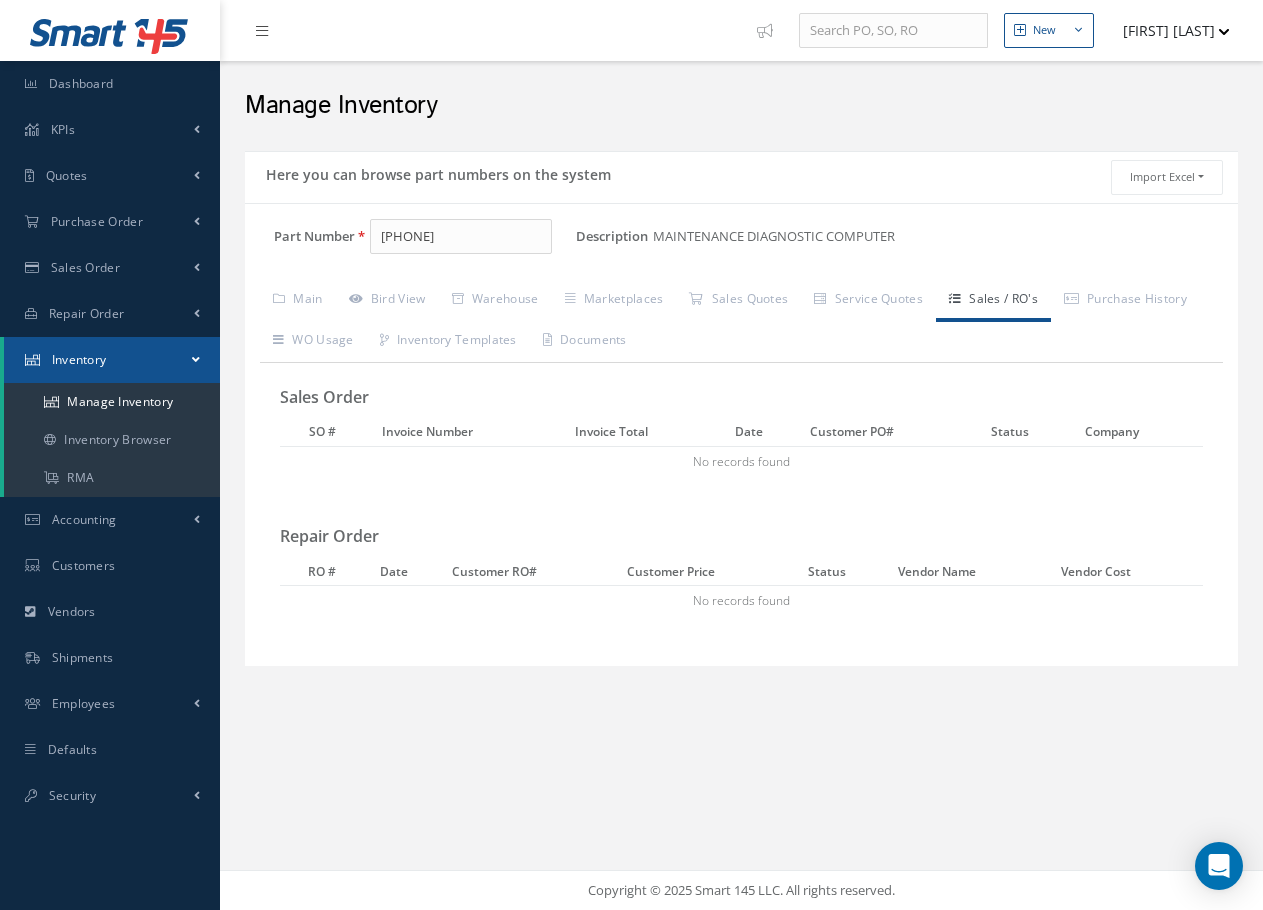 scroll, scrollTop: 0, scrollLeft: 0, axis: both 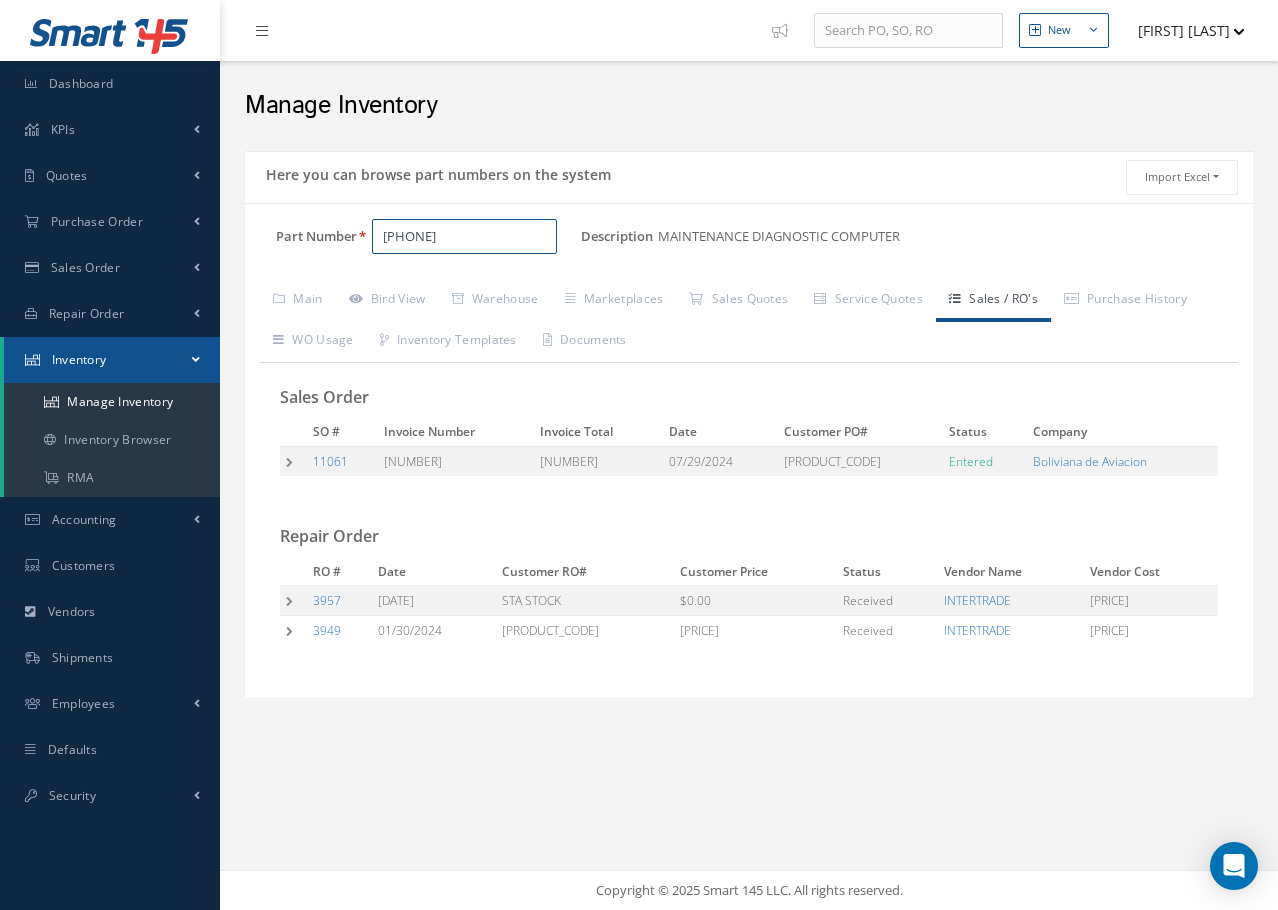 click on "[PHONE]" at bounding box center (464, 237) 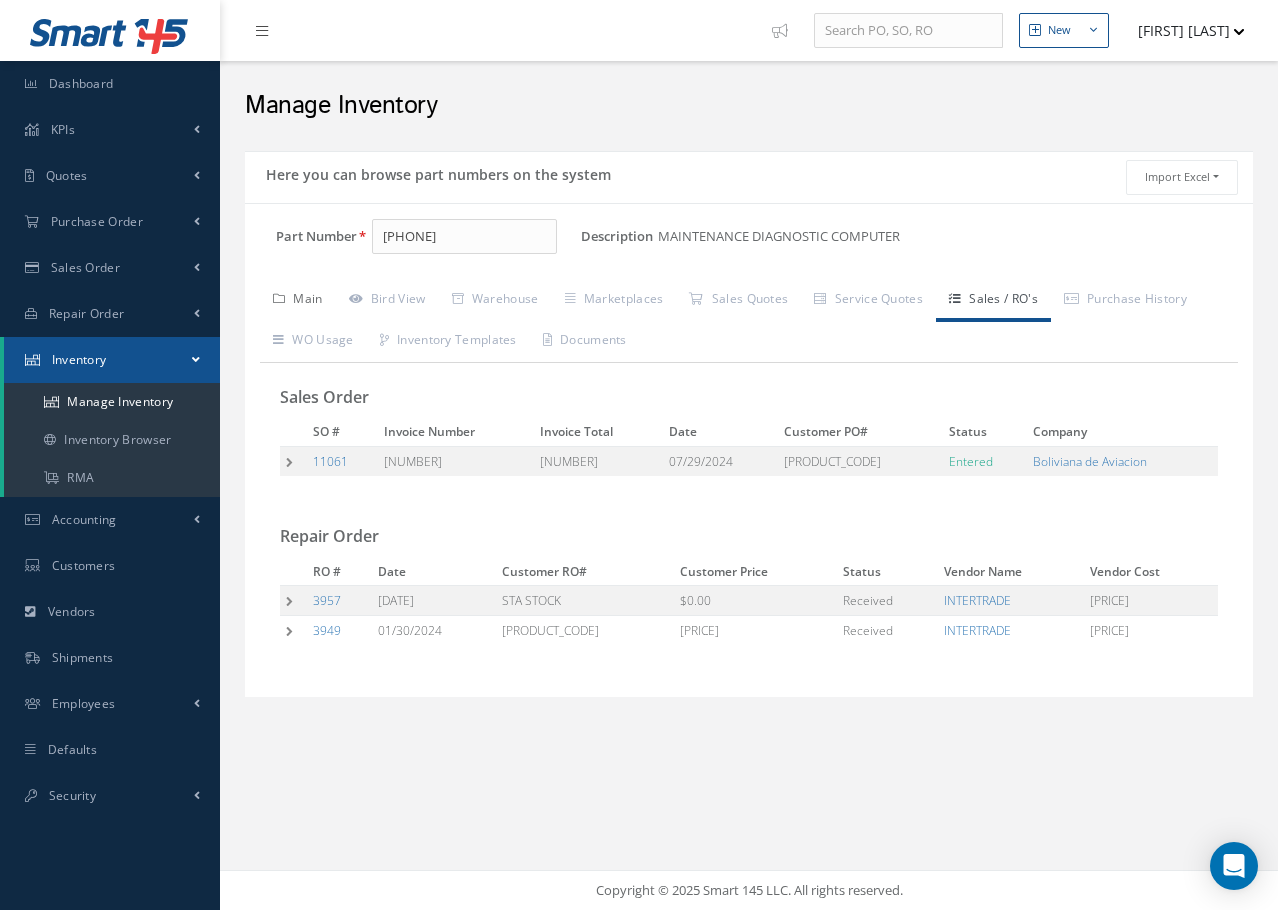 click on "Main" at bounding box center (298, 301) 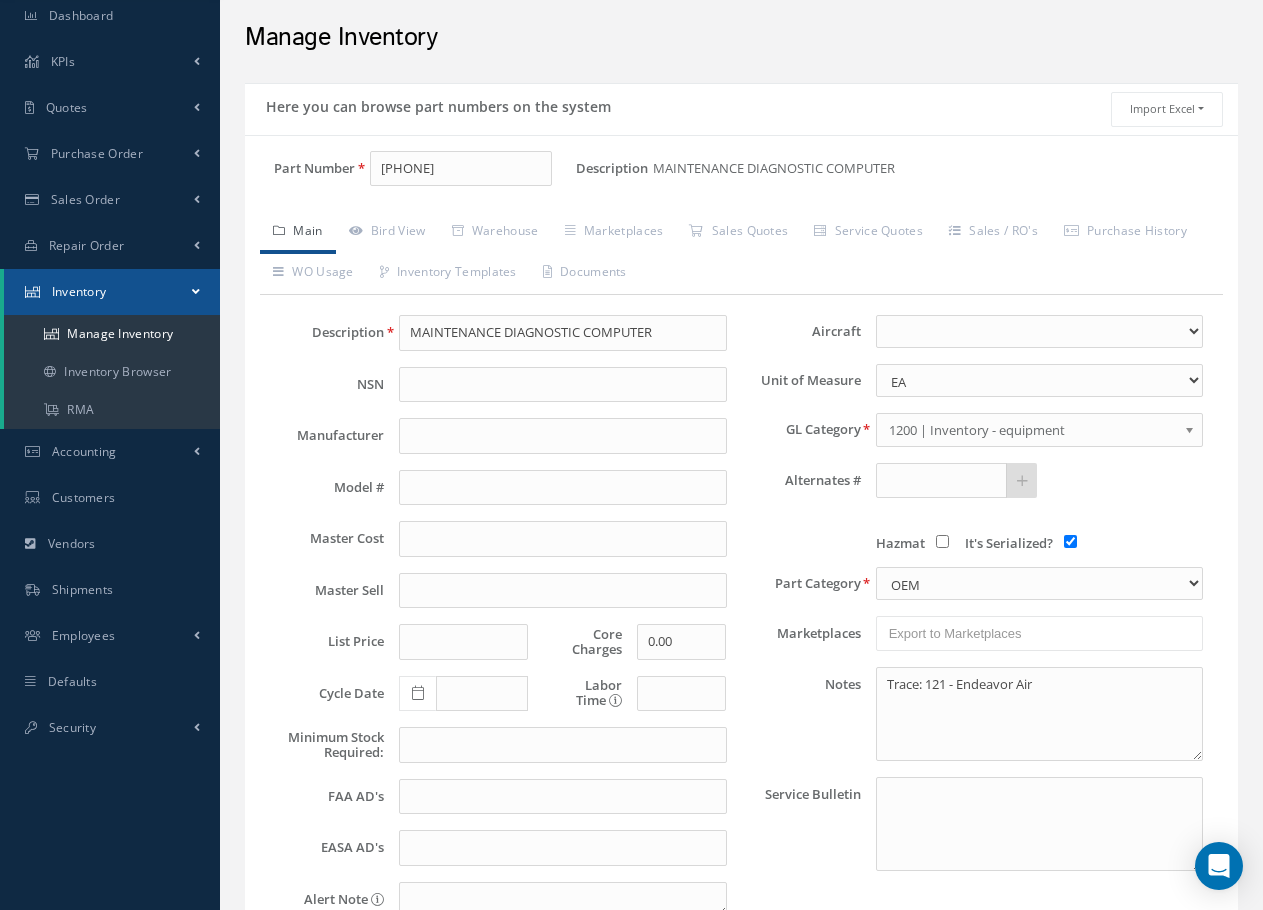 scroll, scrollTop: 67, scrollLeft: 0, axis: vertical 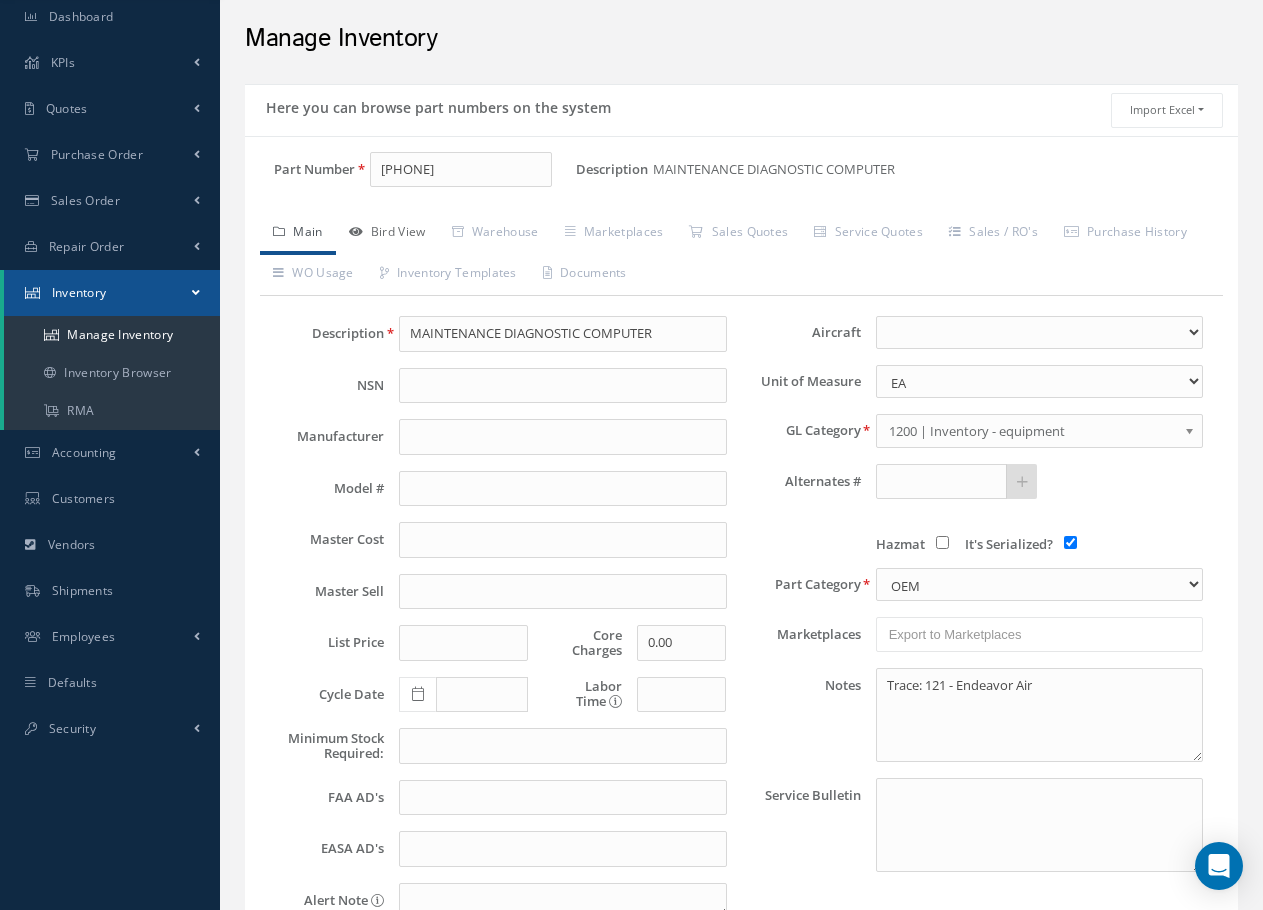 click on "Bird View" at bounding box center [387, 234] 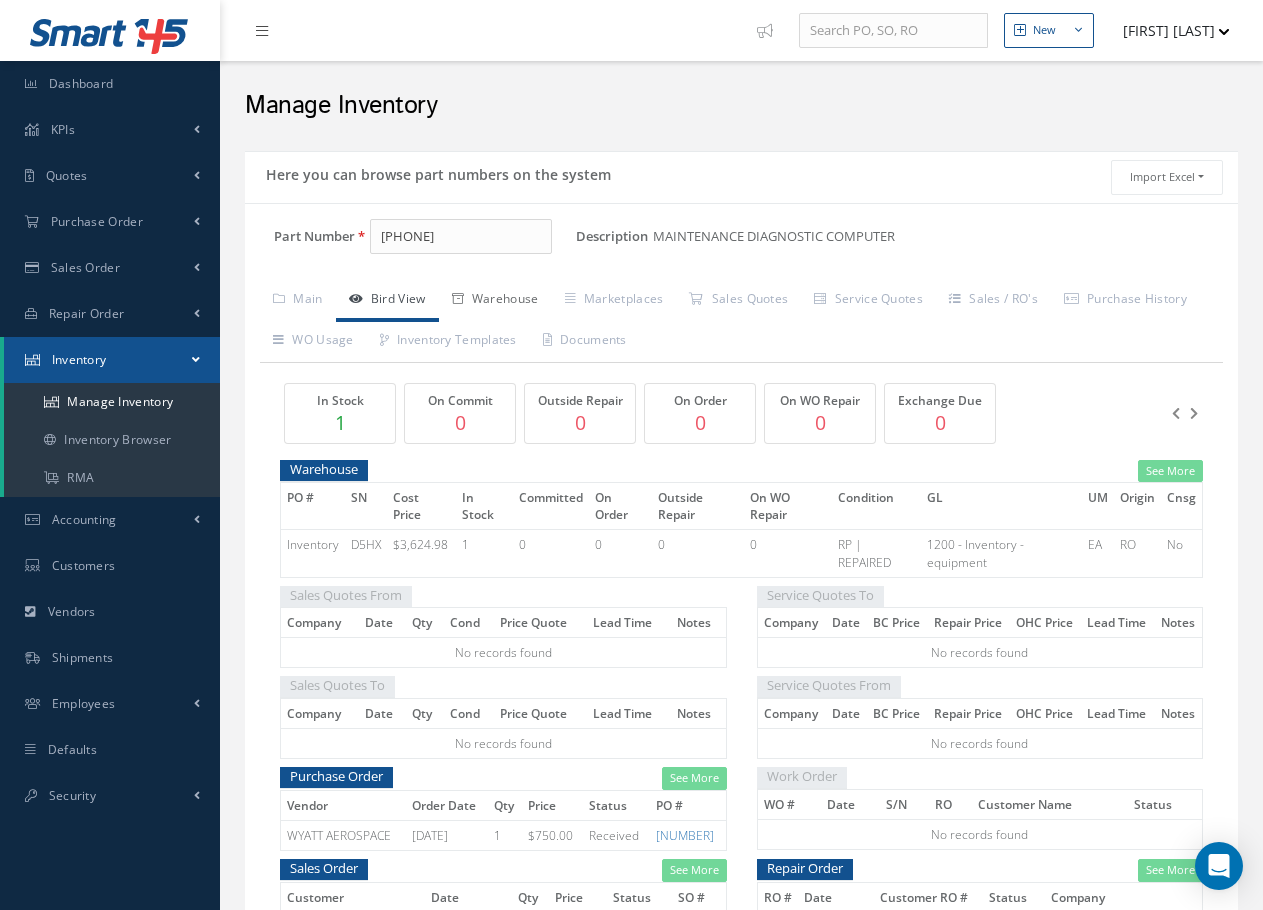 click on "Warehouse" at bounding box center [495, 301] 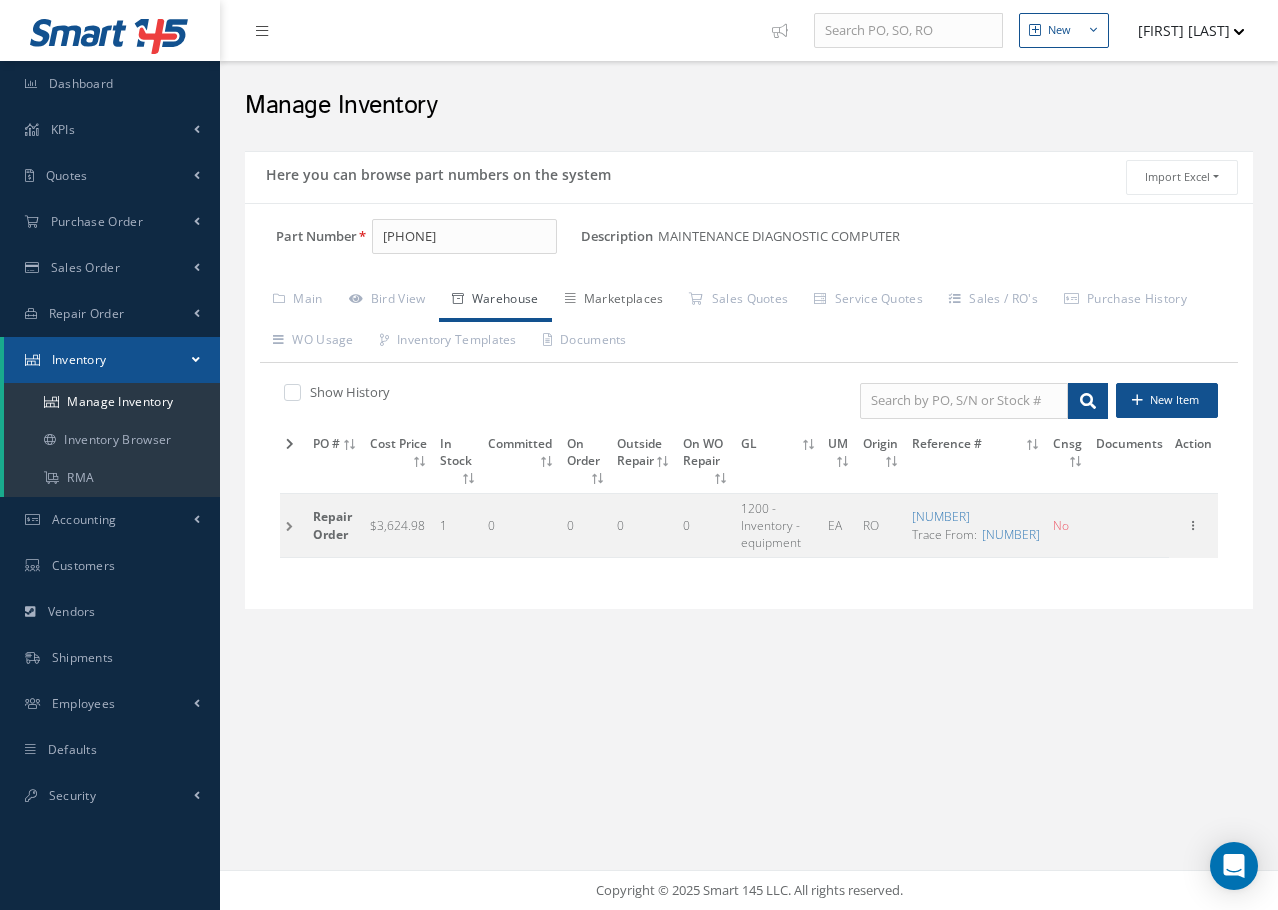 click on "Marketplaces" at bounding box center (614, 301) 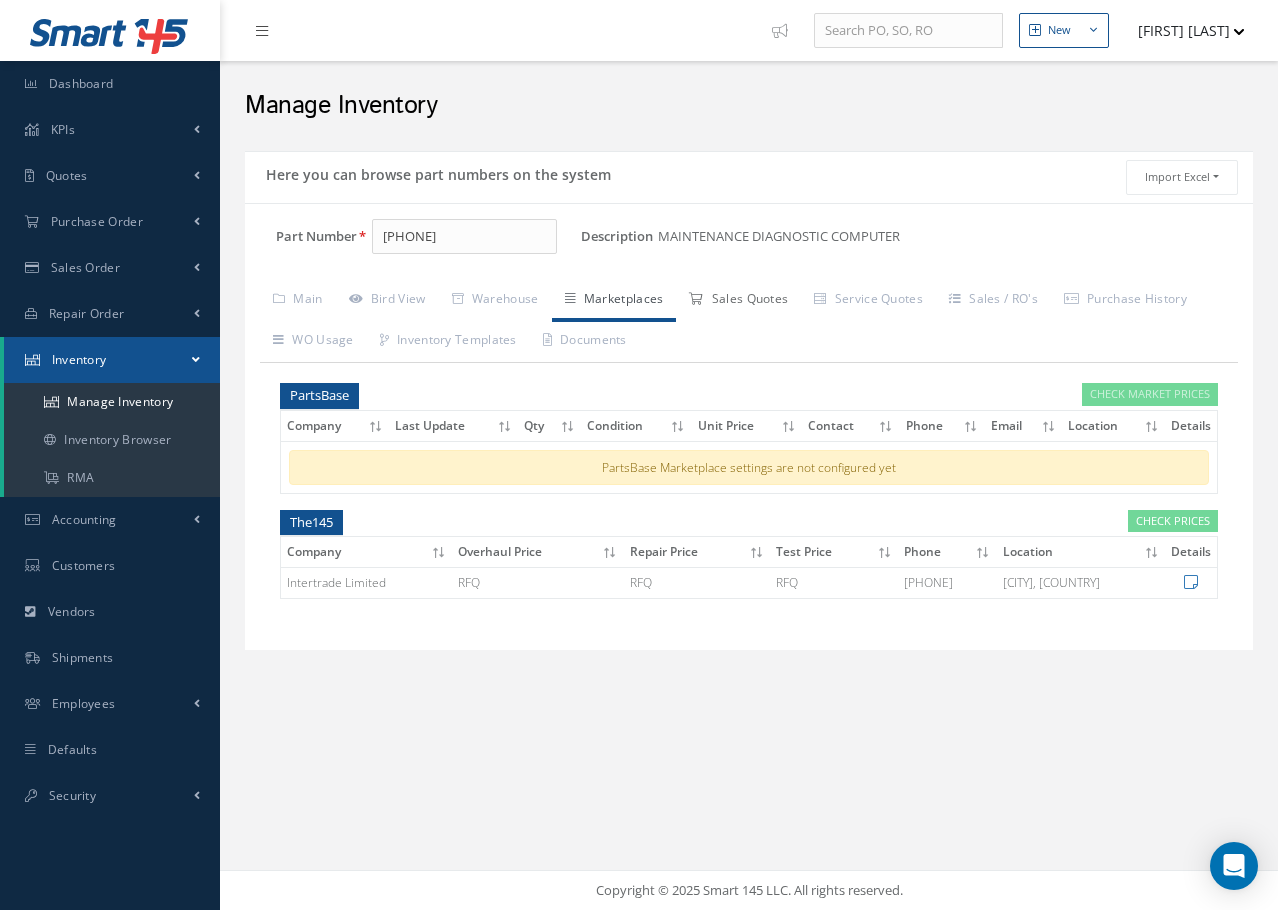 click on "Sales Quotes" at bounding box center (738, 301) 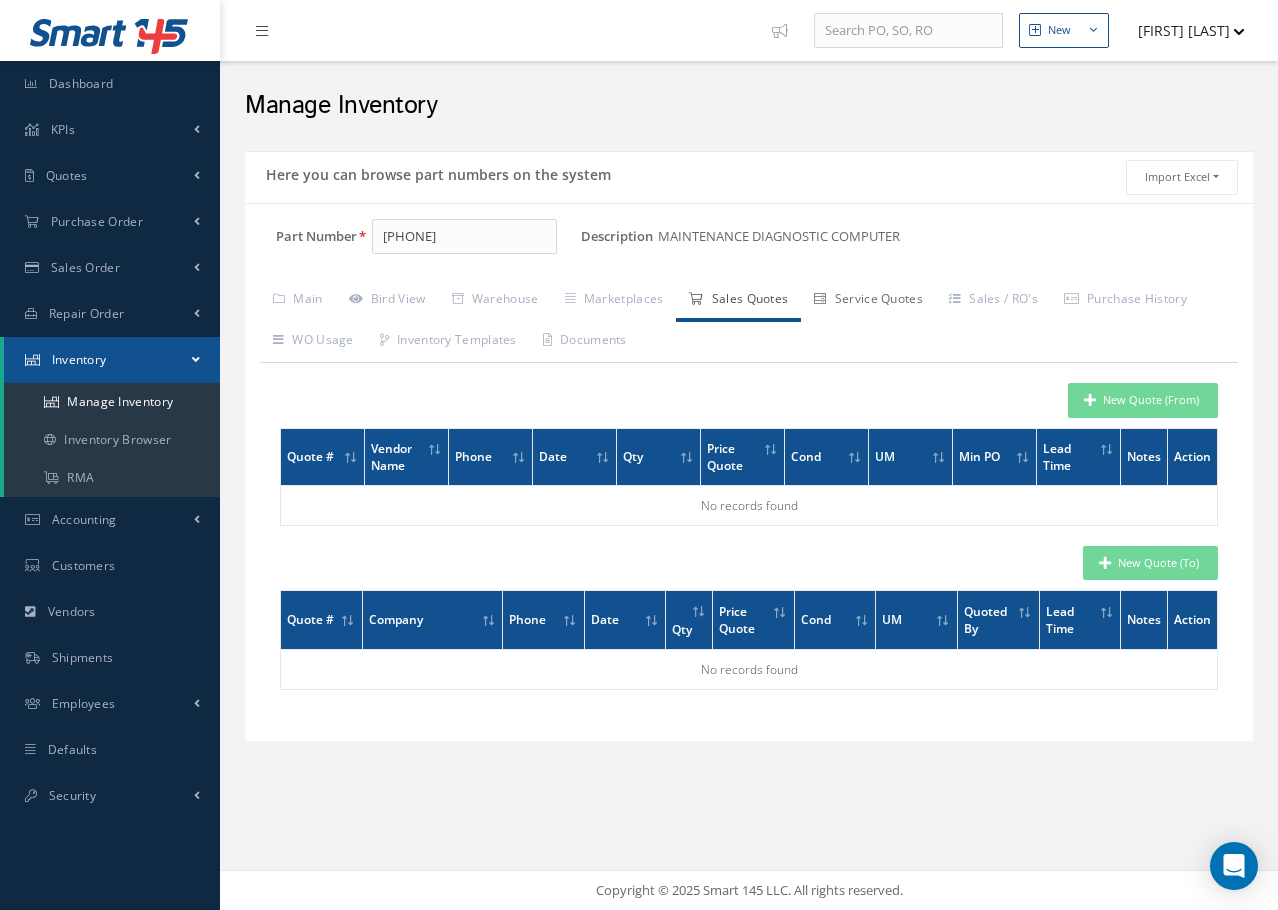 click on "Service Quotes" at bounding box center [868, 301] 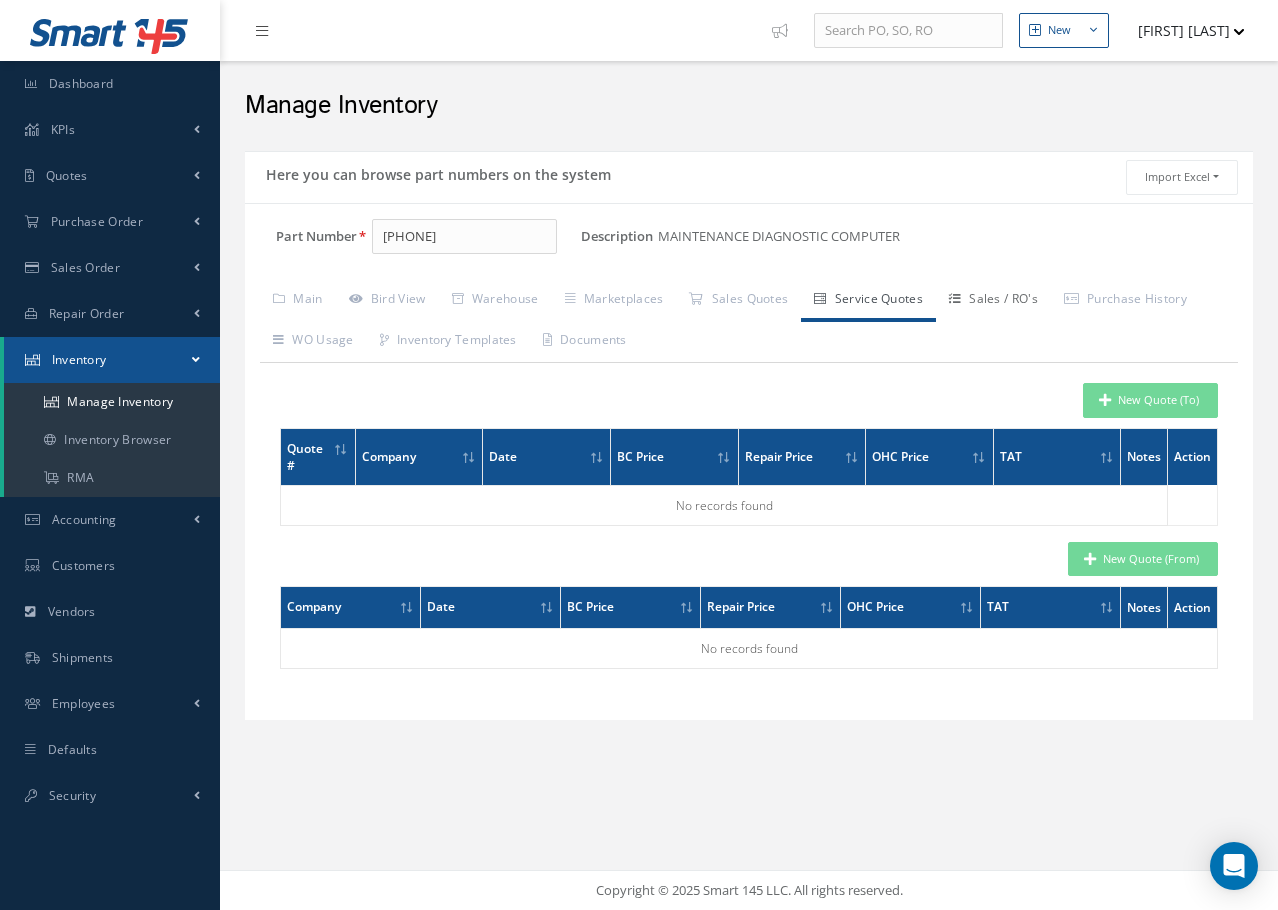 click on "Sales / RO's" at bounding box center [993, 301] 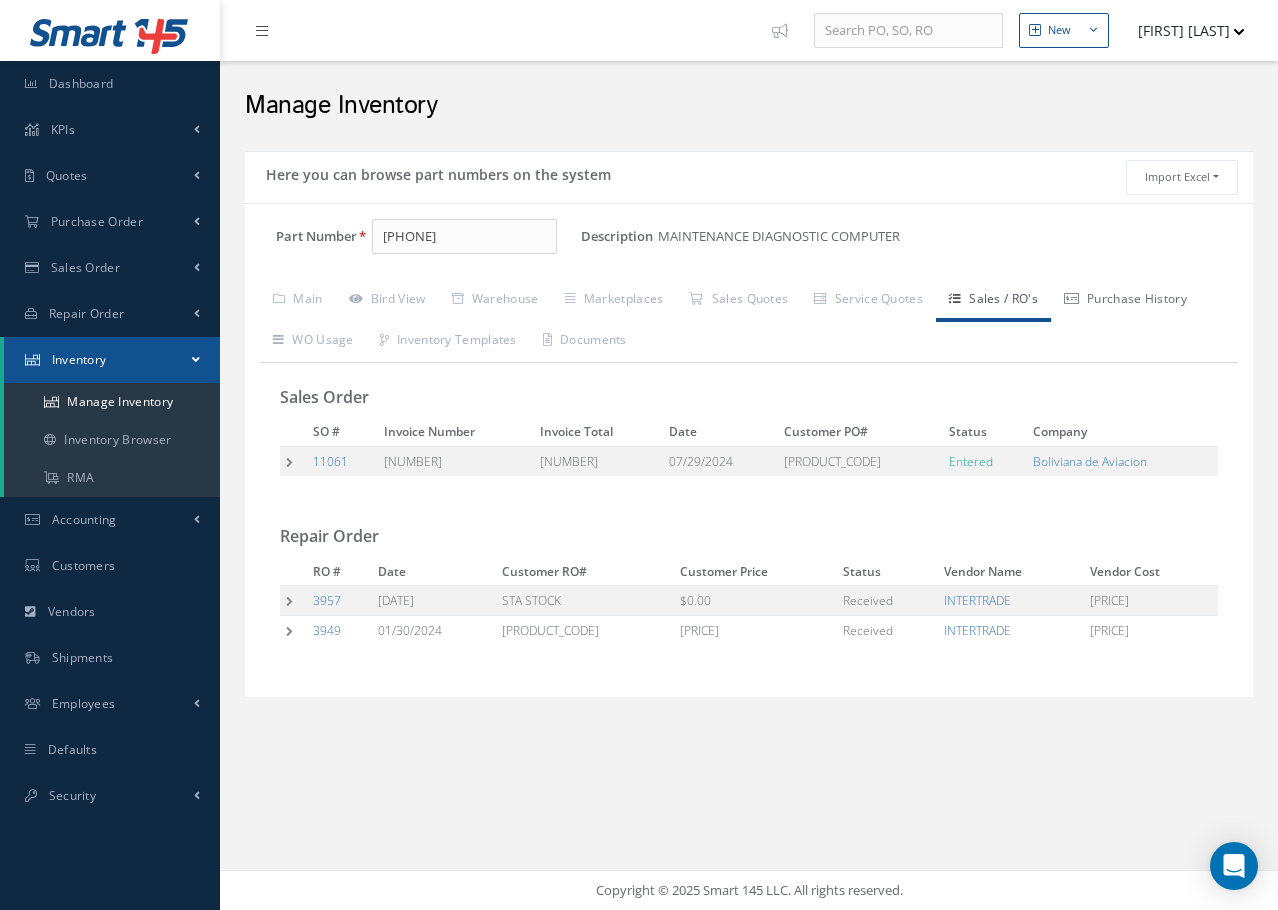 click on "Purchase History" at bounding box center (1125, 301) 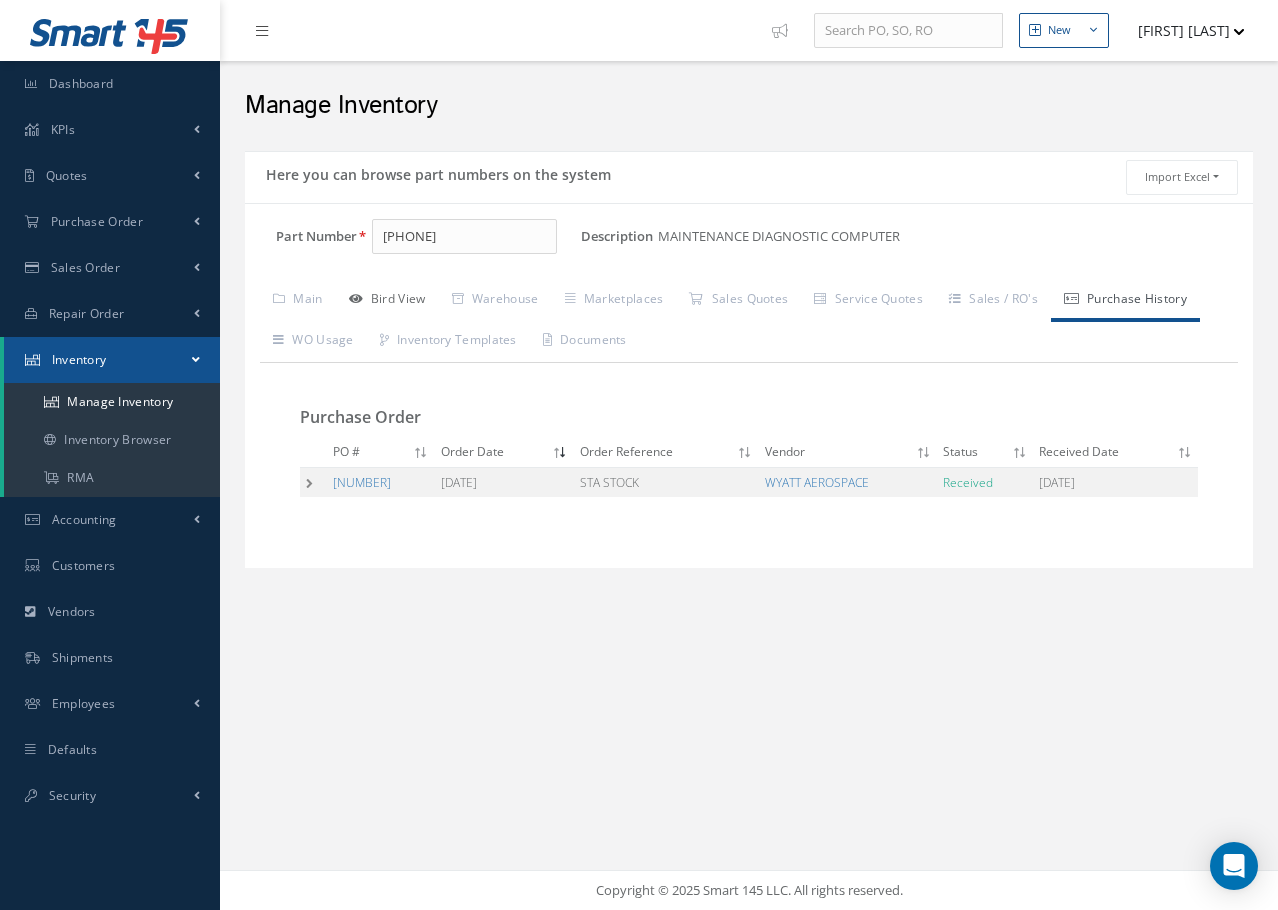 click on "Bird View" at bounding box center (387, 301) 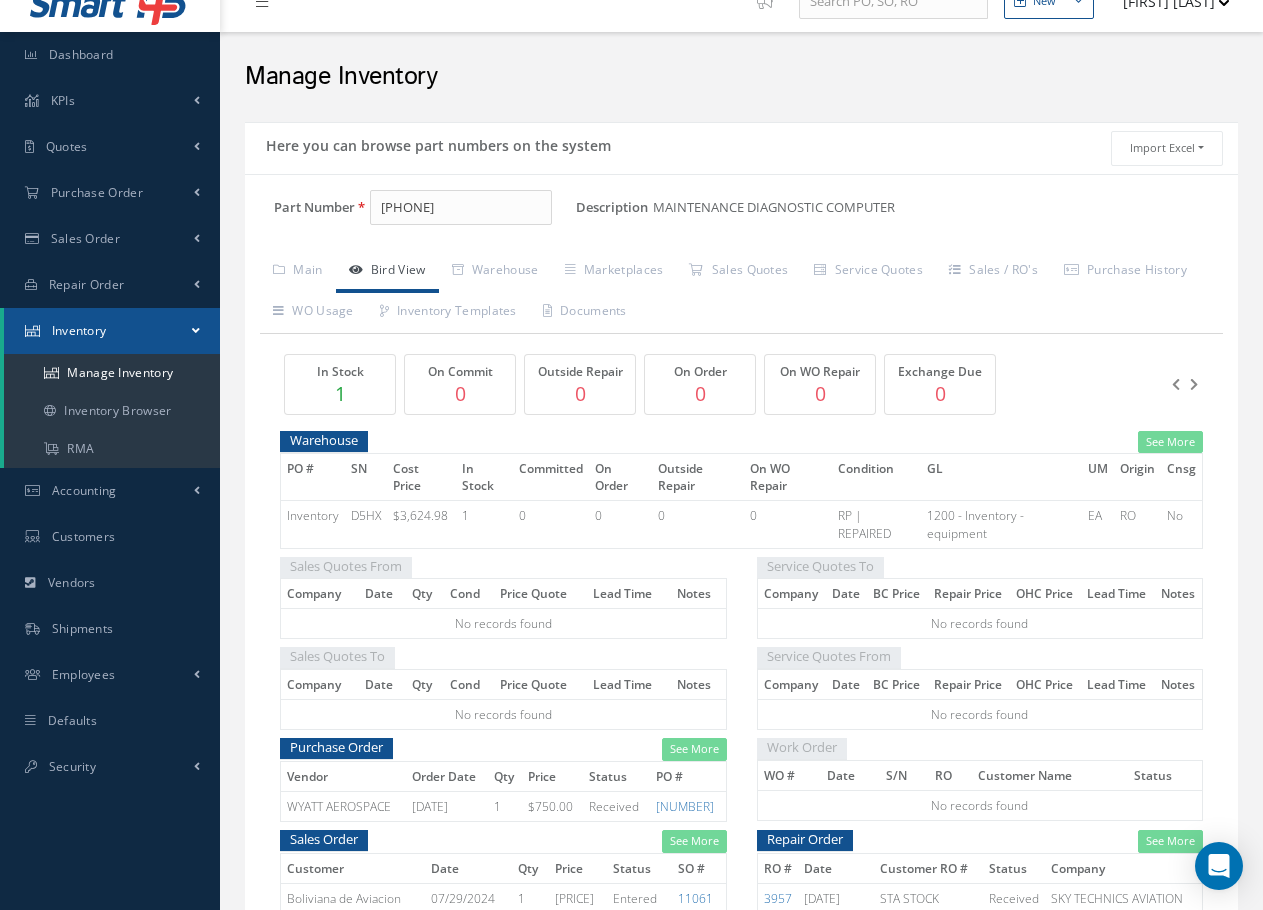 scroll, scrollTop: 0, scrollLeft: 0, axis: both 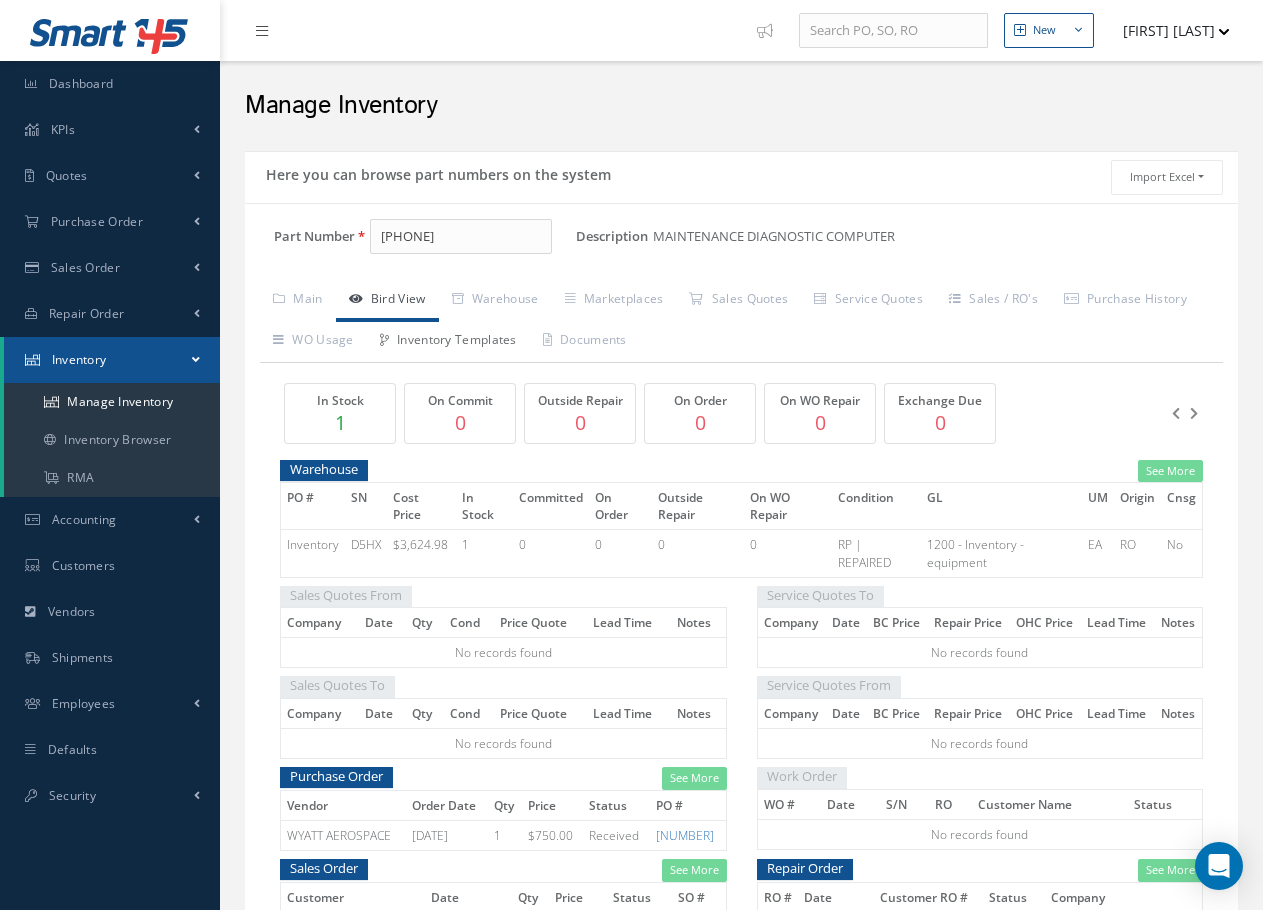 click on "Inventory Templates" at bounding box center (448, 342) 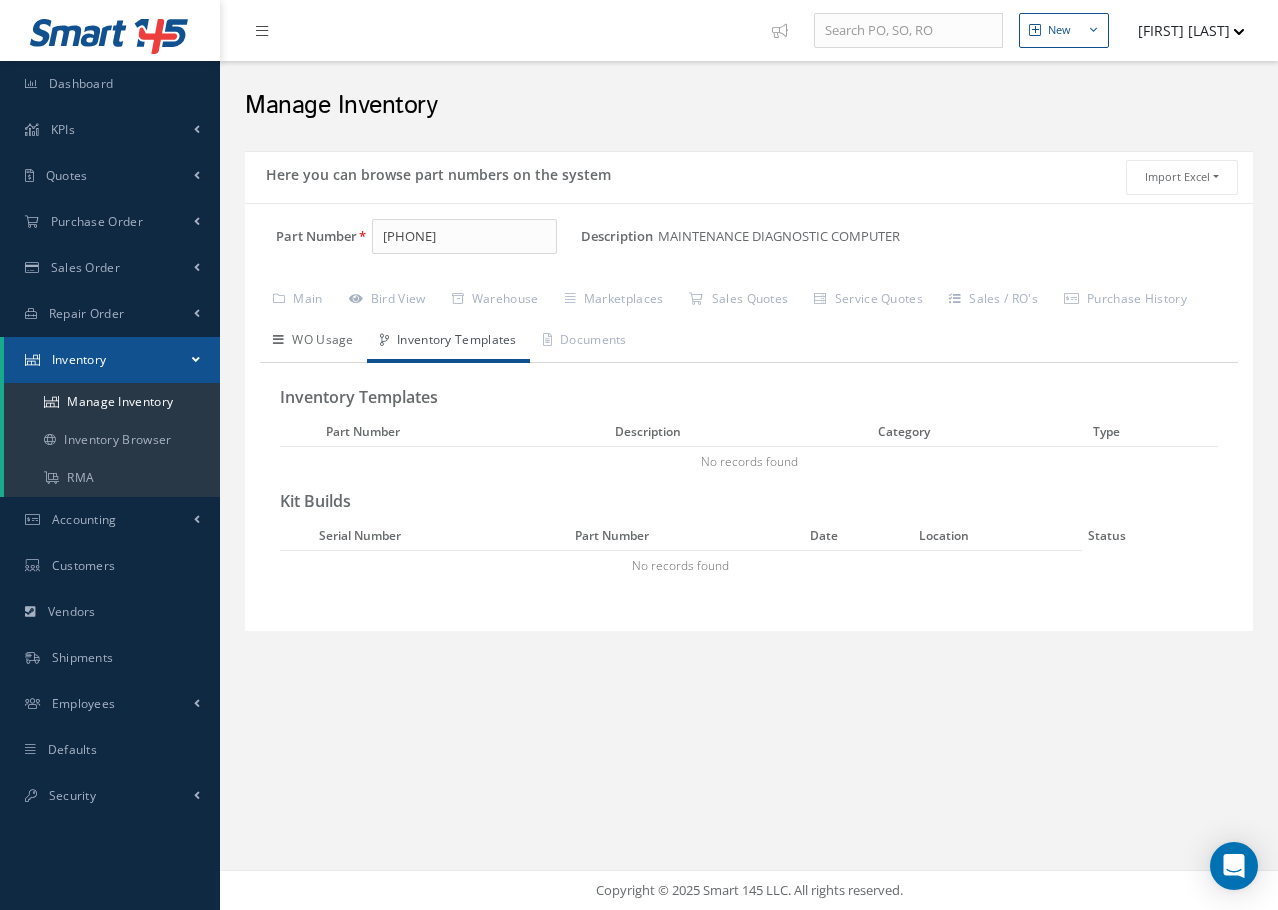 click on "WO Usage" at bounding box center [313, 342] 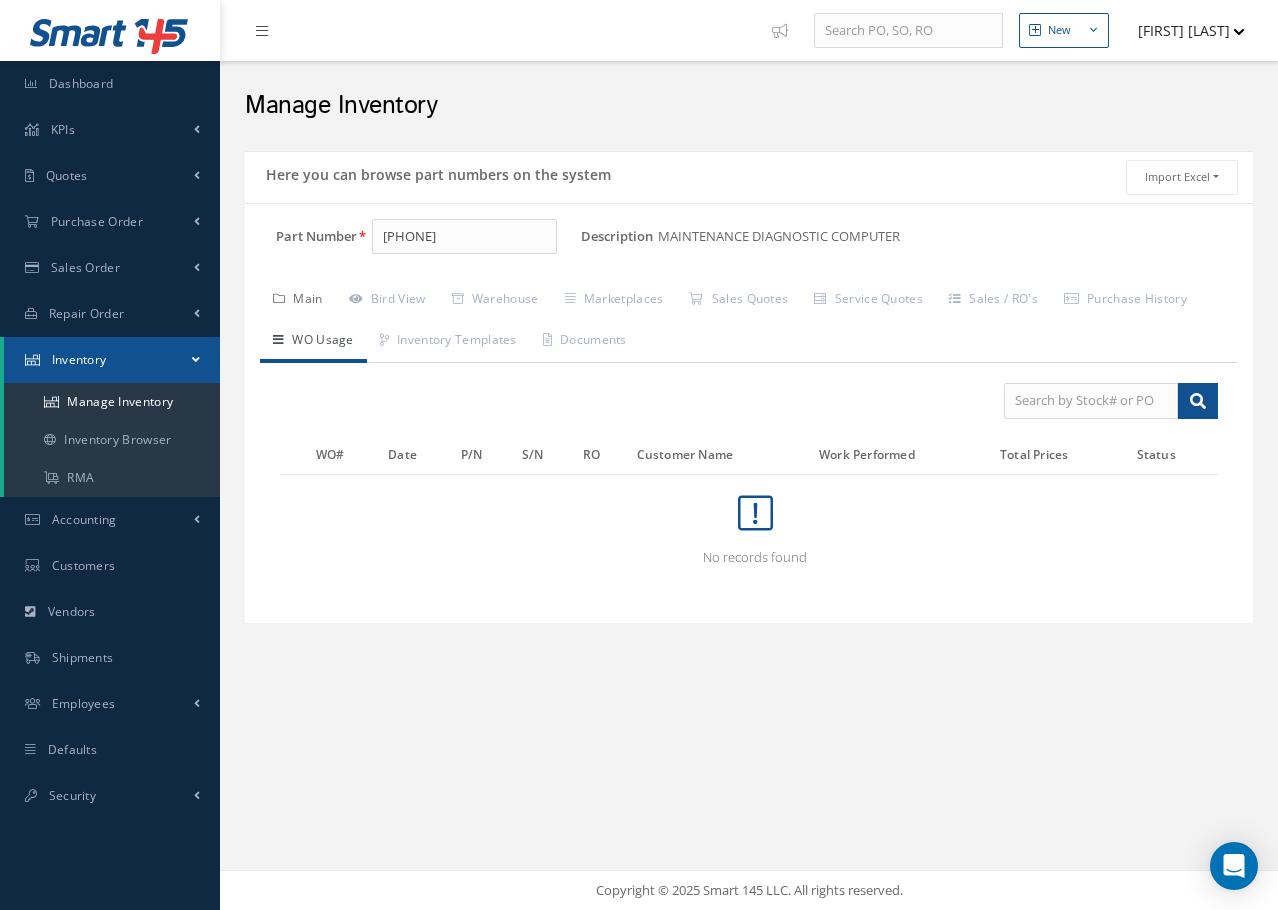 click on "Main" at bounding box center [298, 301] 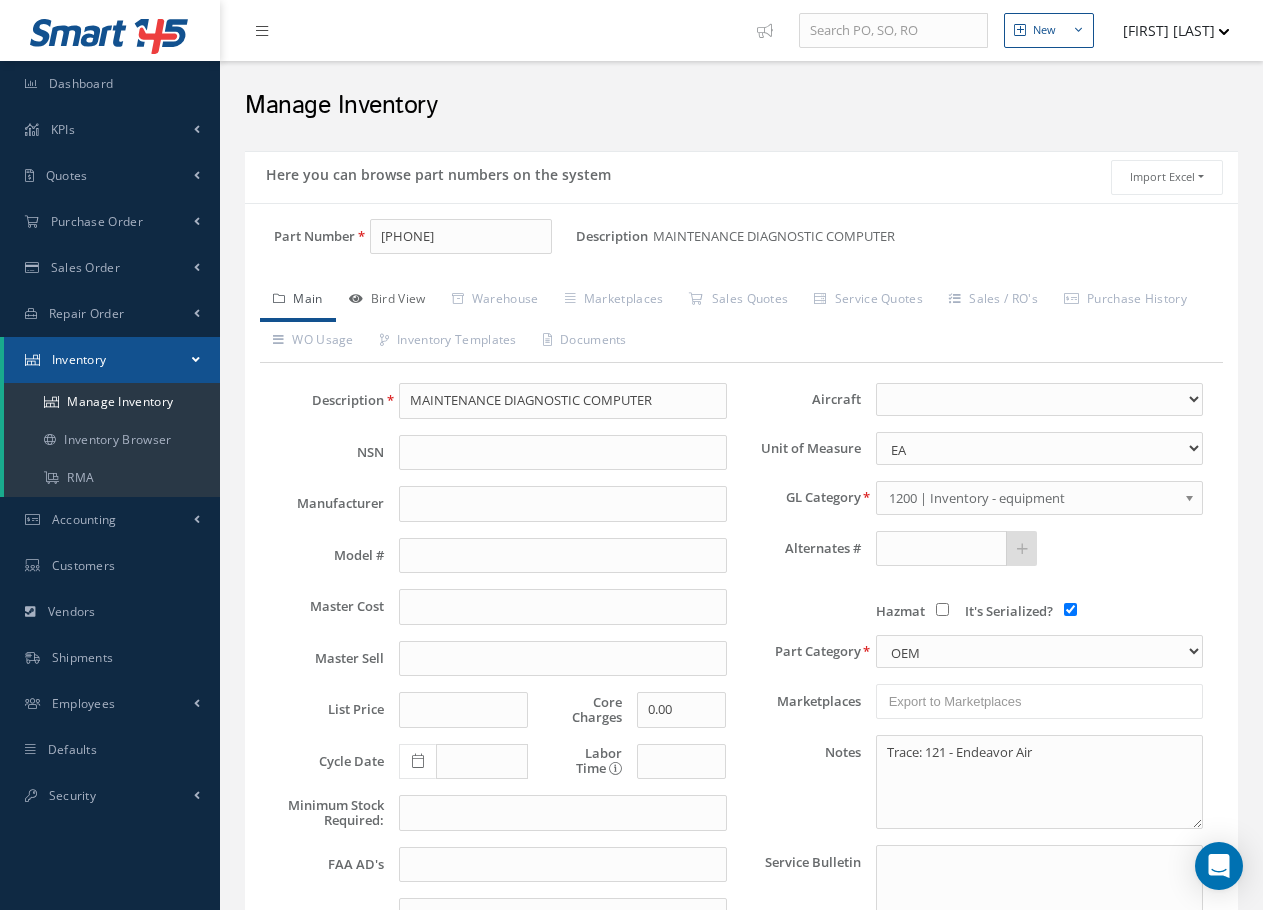 click on "Bird View" at bounding box center (387, 301) 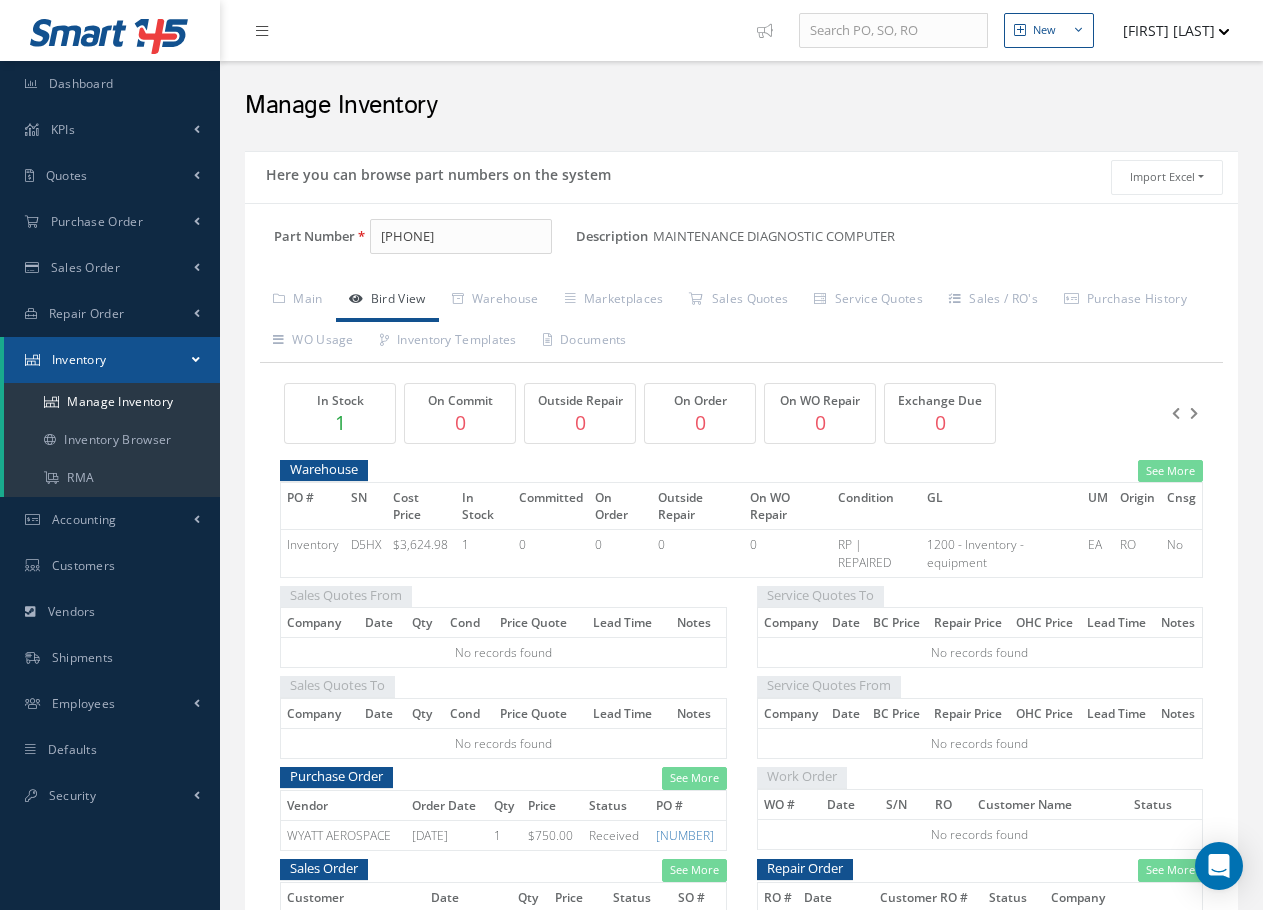 click on "[FIRST] [LAST]" at bounding box center (741, 30) 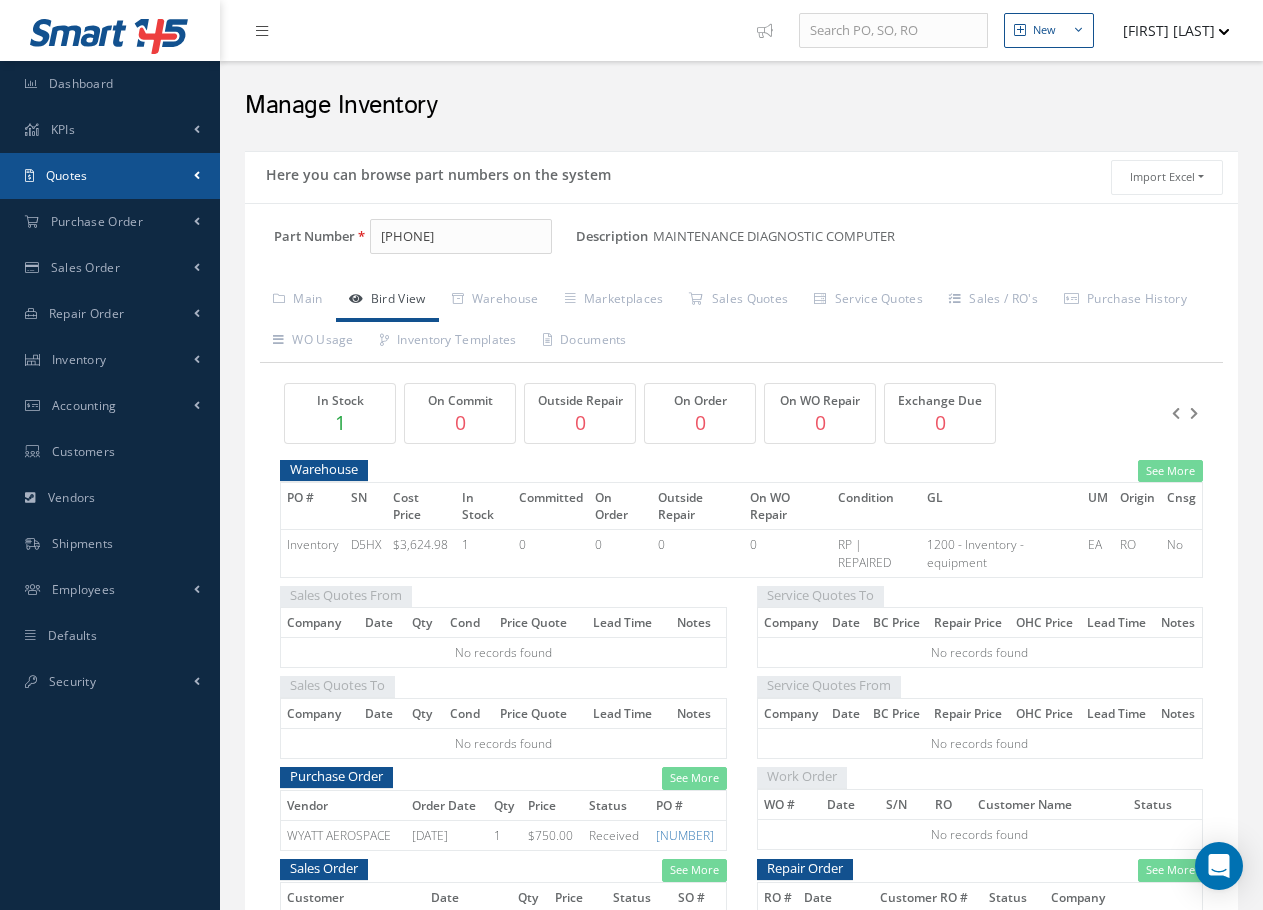 click on "Quotes" at bounding box center [110, 176] 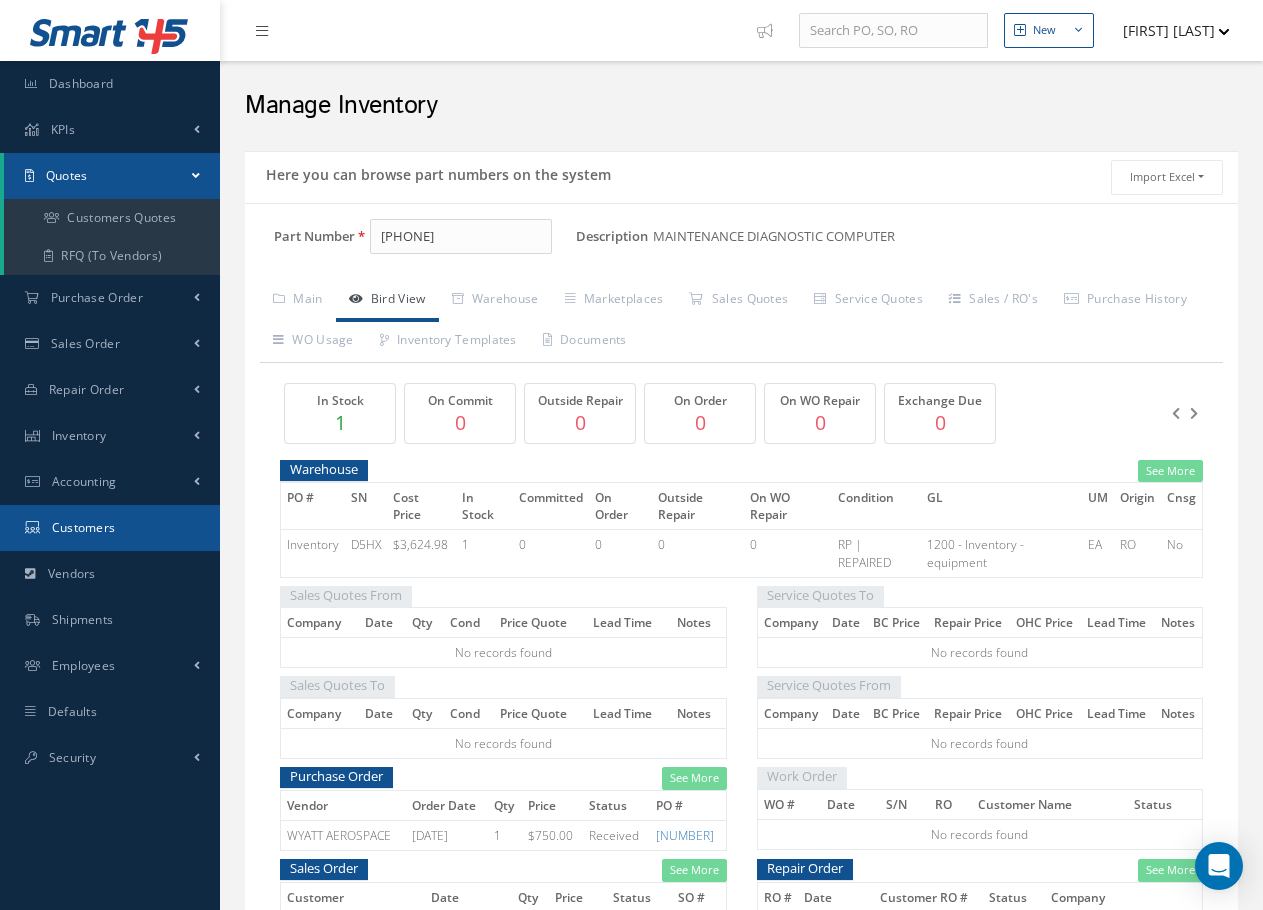 click on "Customers" at bounding box center (84, 527) 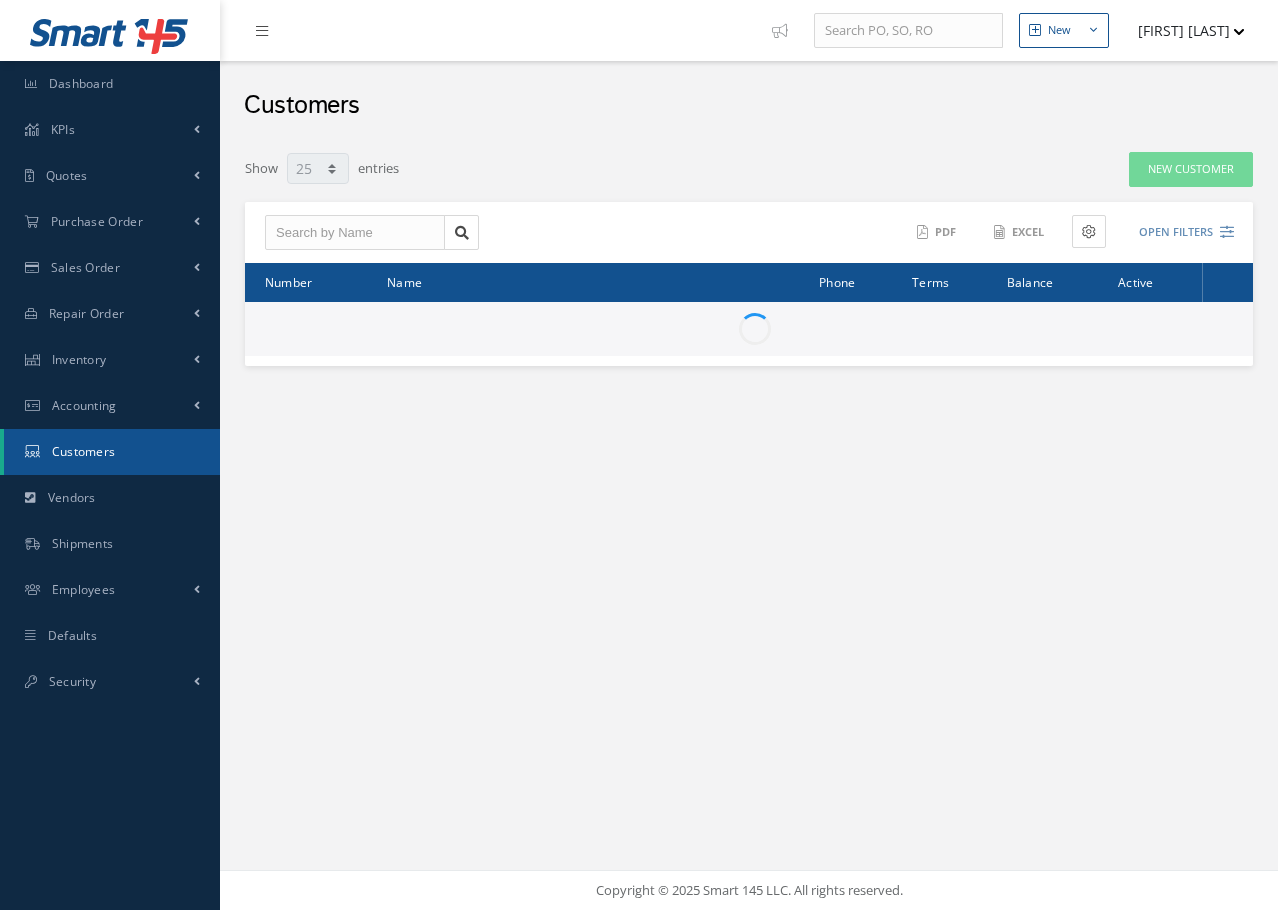 select on "25" 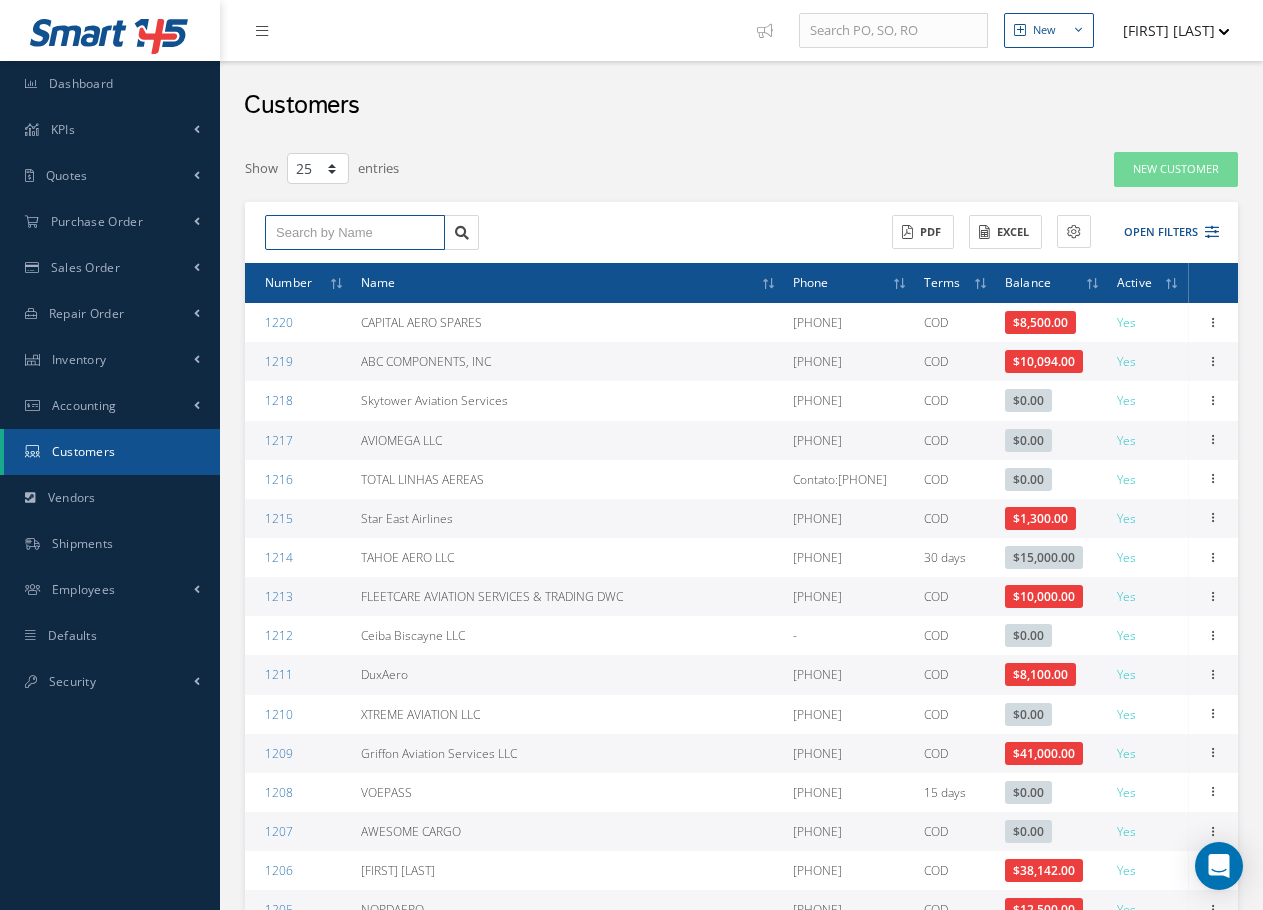 click at bounding box center (355, 233) 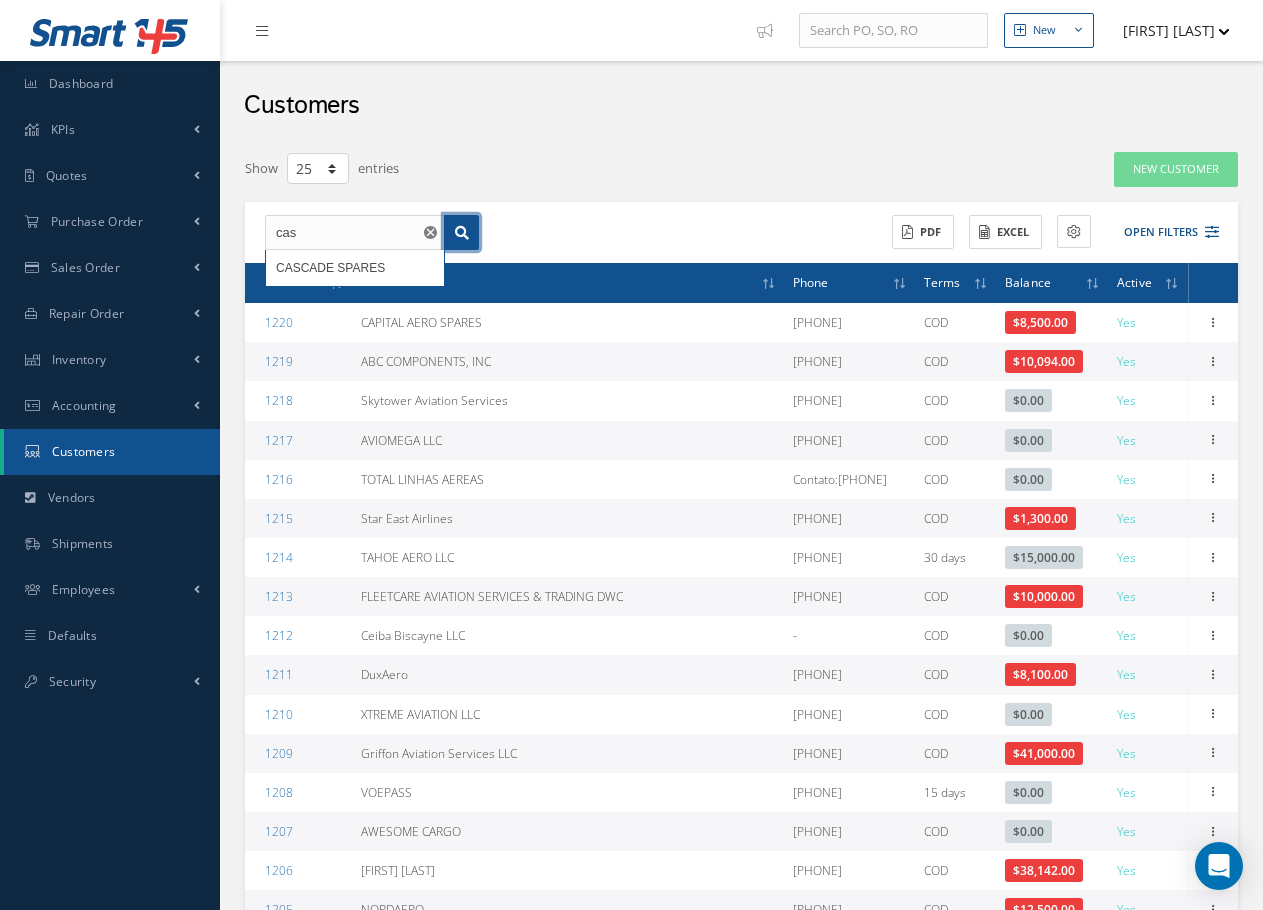click at bounding box center (461, 233) 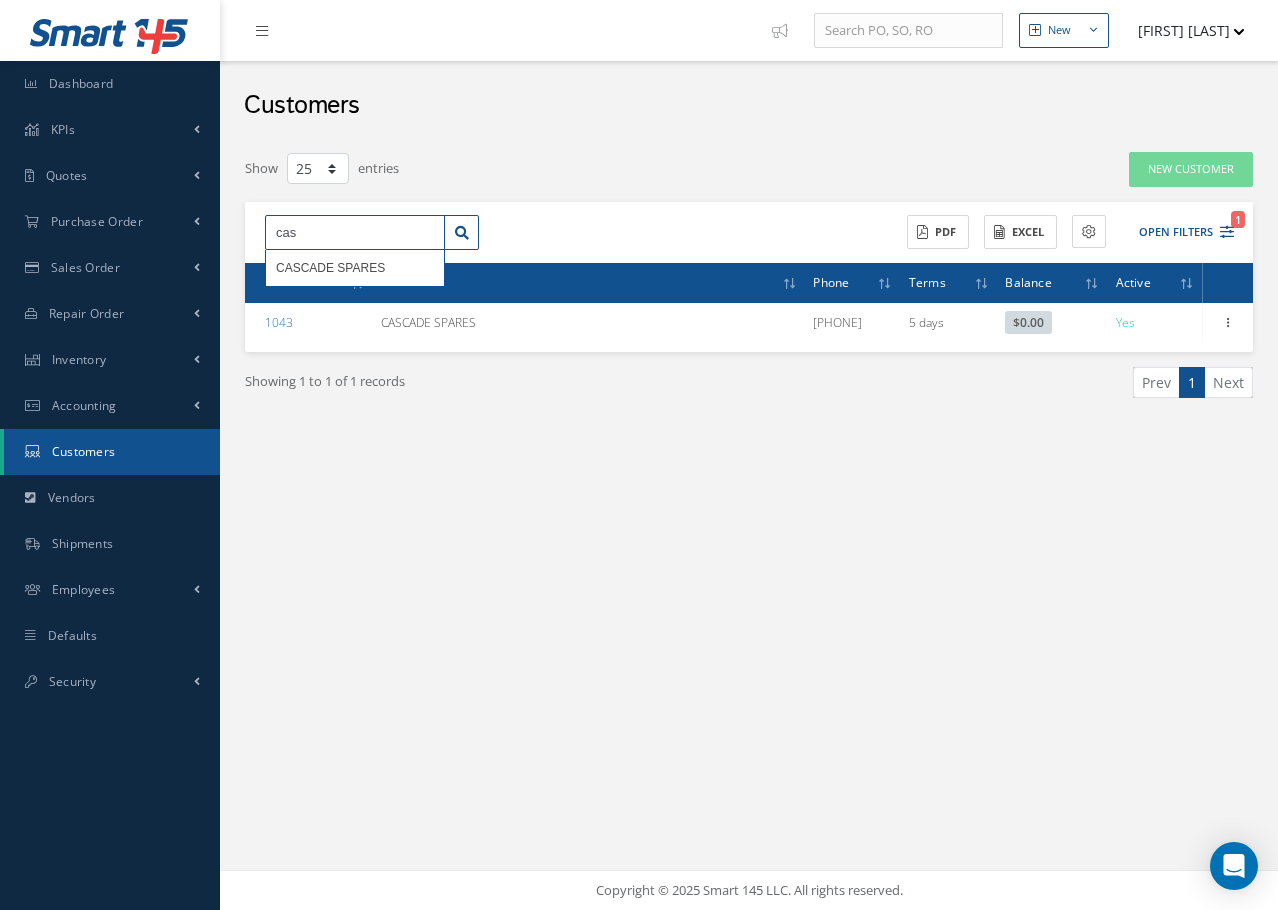 click on "cas" at bounding box center (355, 233) 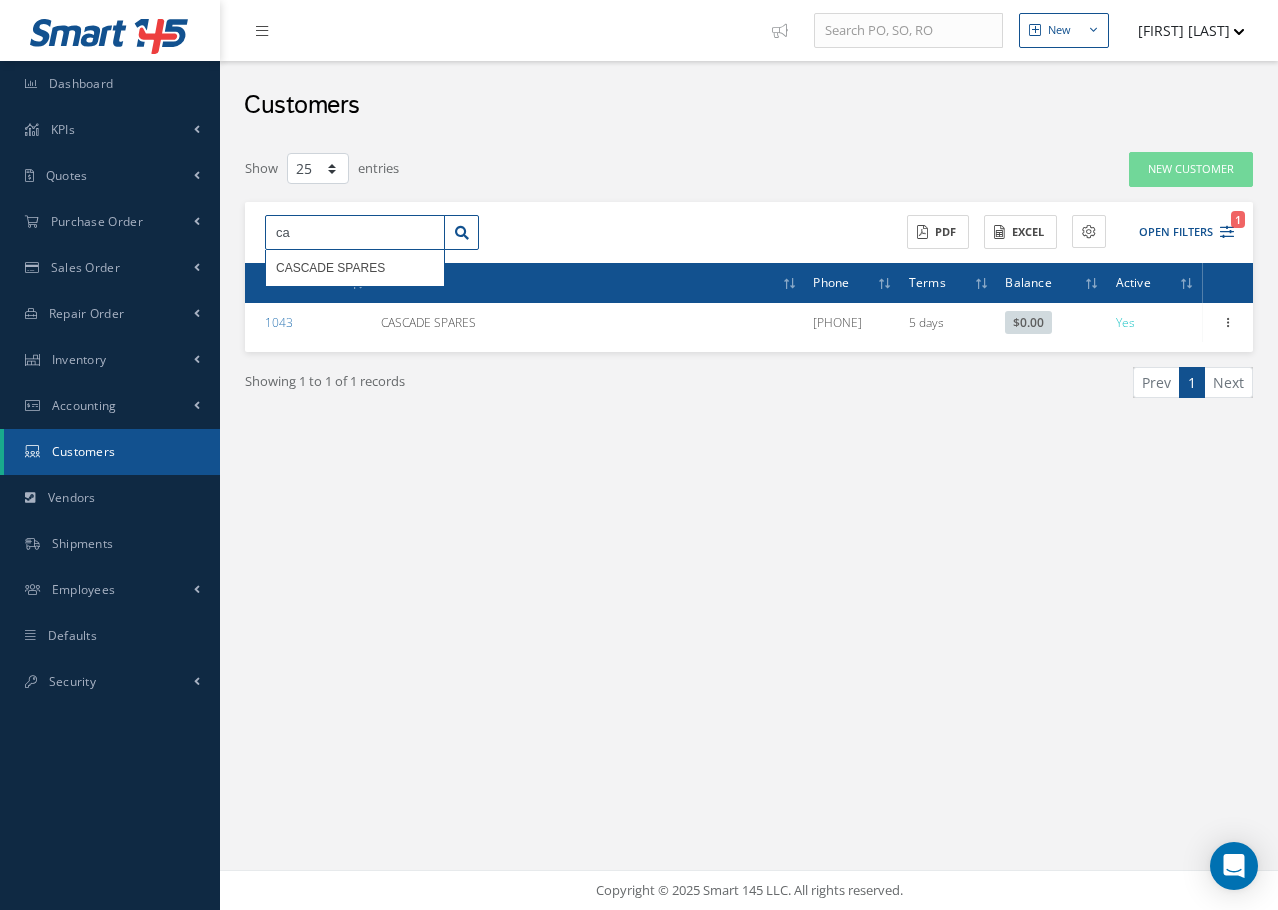 type on "c" 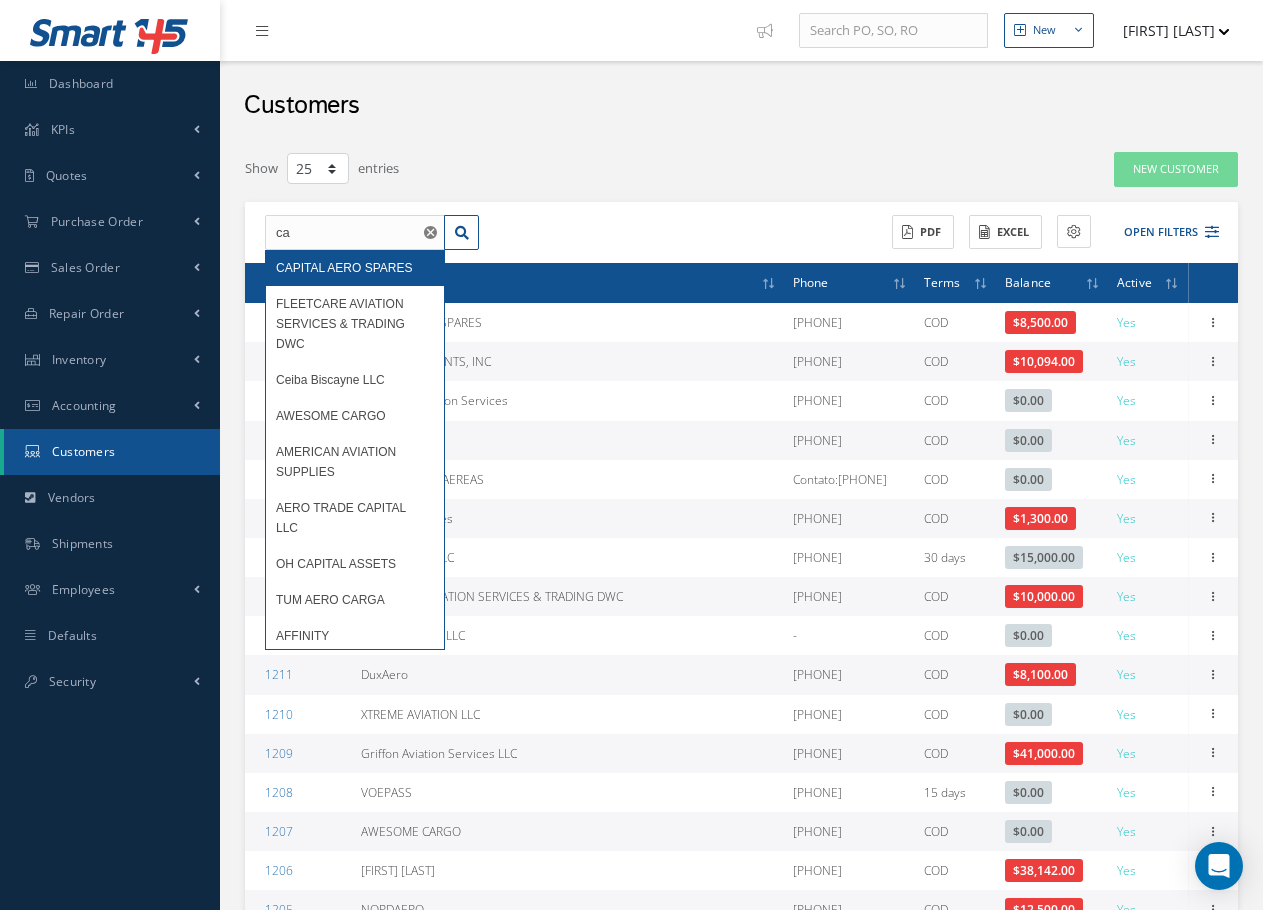 click on "CAPITAL AERO SPARES" at bounding box center (355, 268) 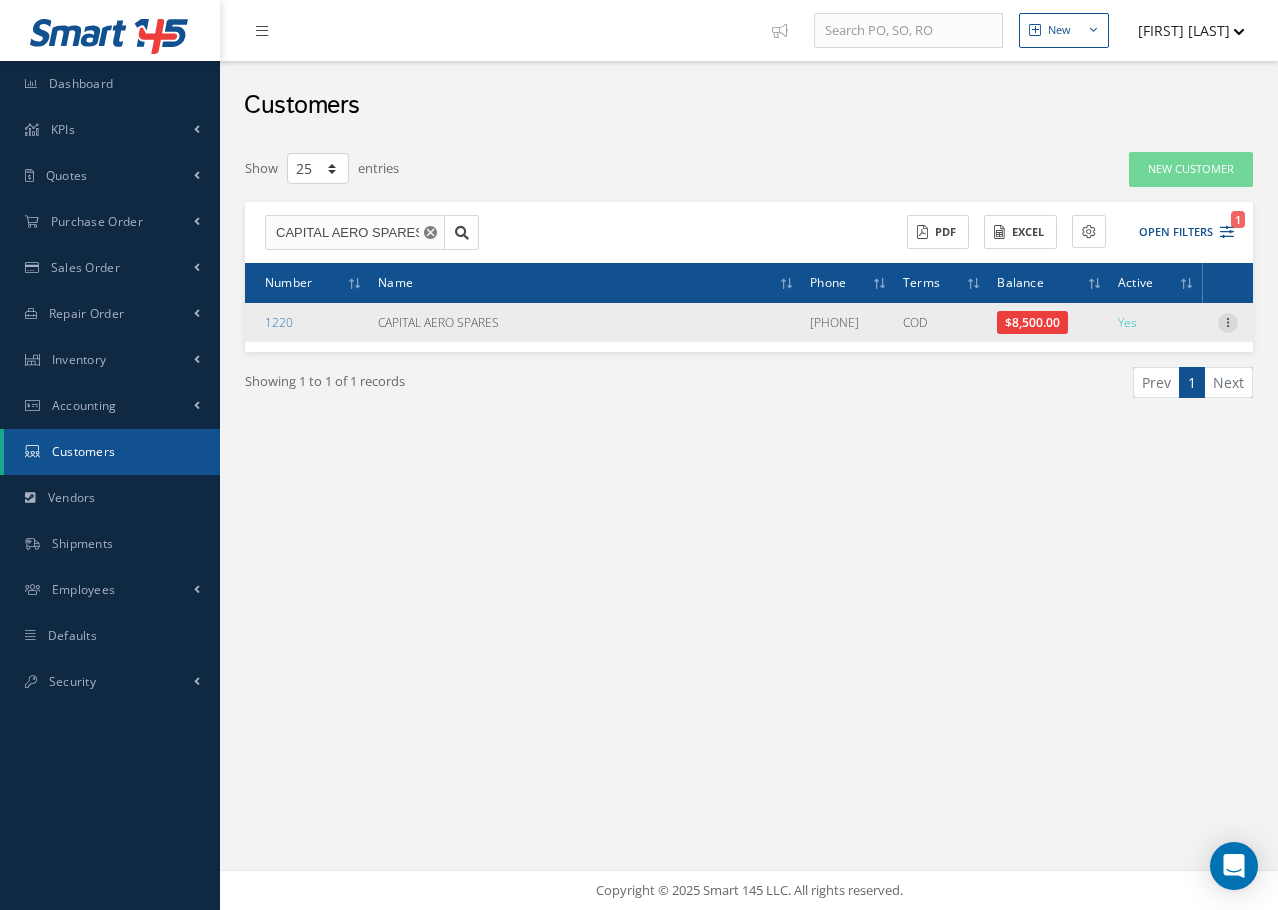 click at bounding box center [1228, 321] 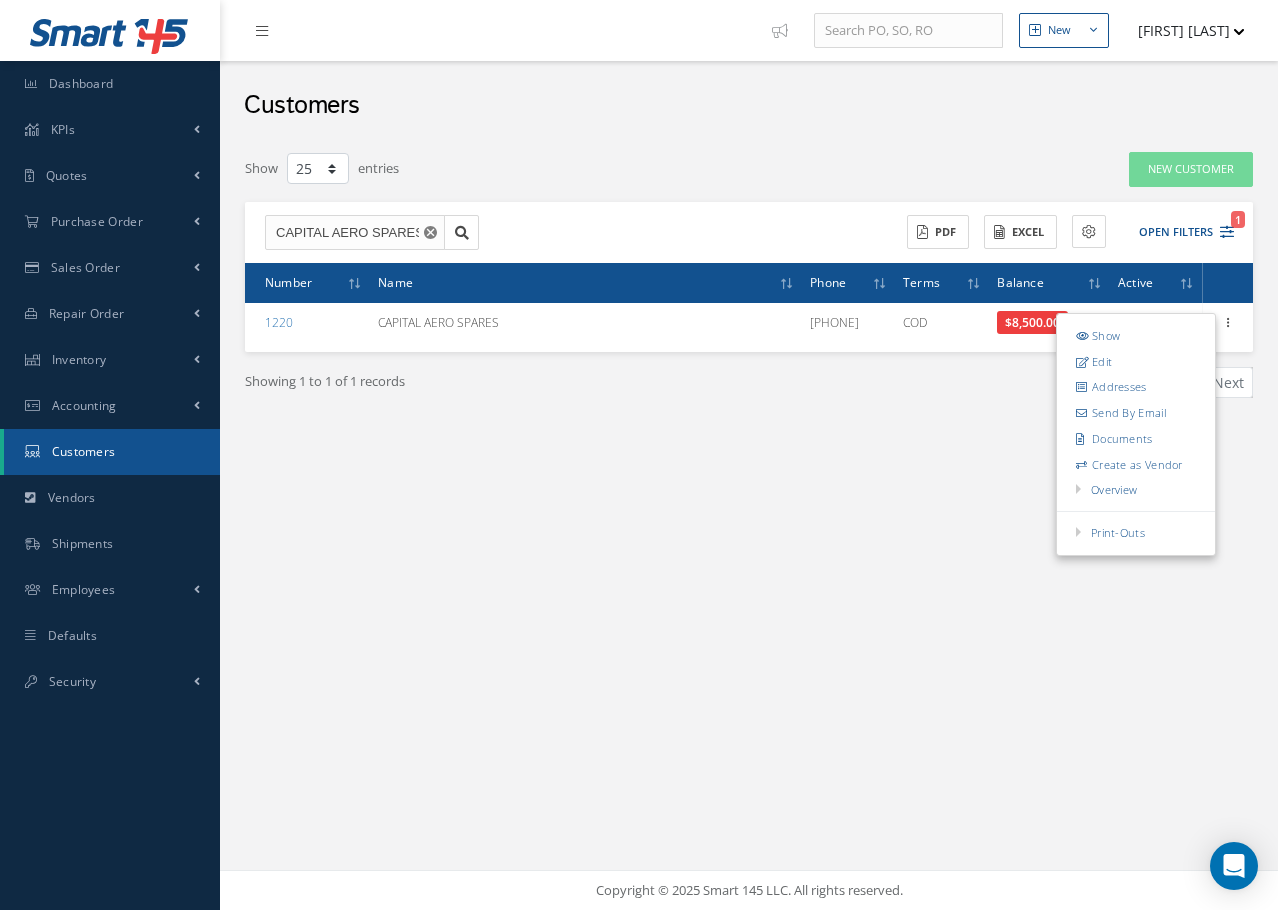 click on "Prev   1   Next" at bounding box center (1008, 382) 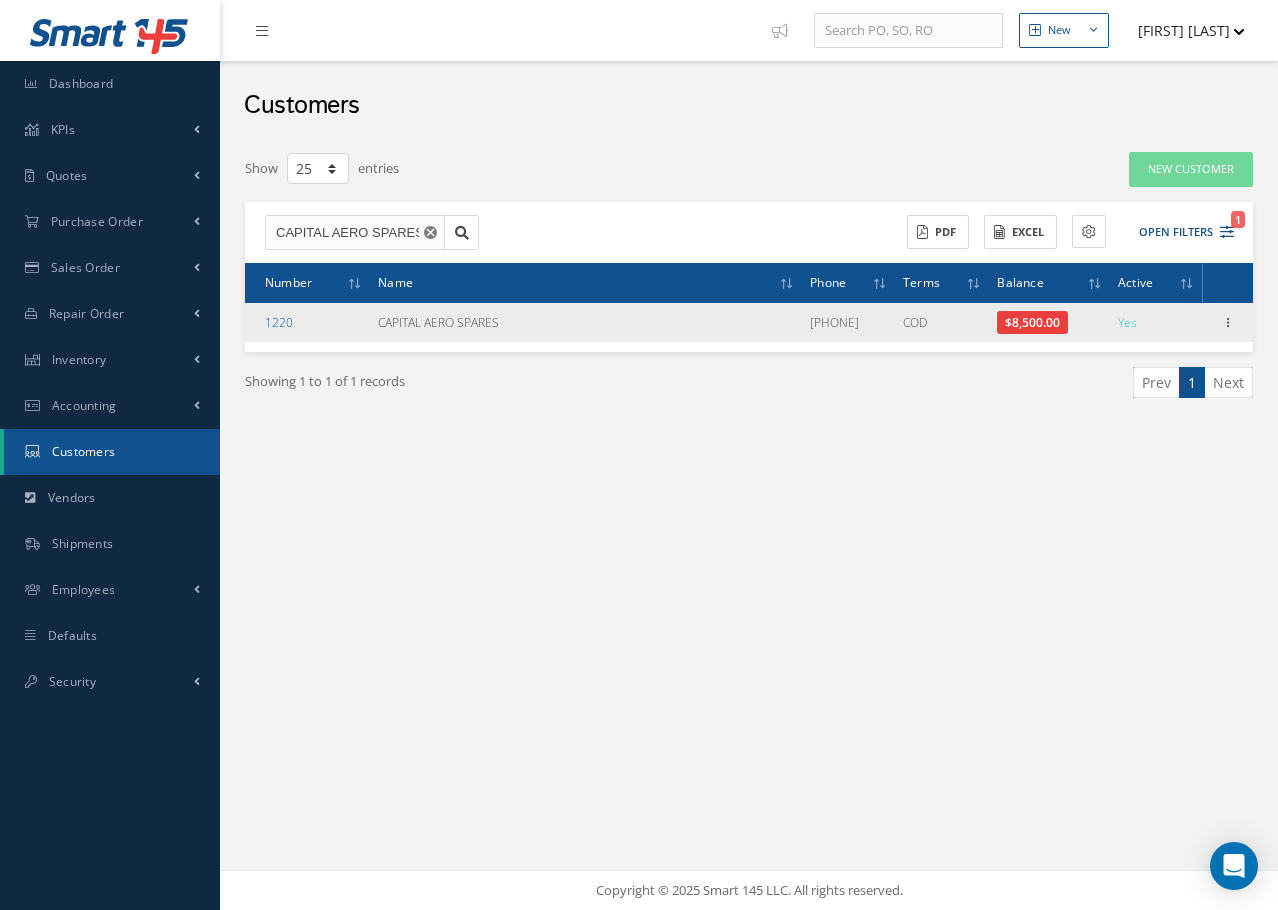 click on "1220" at bounding box center [279, 322] 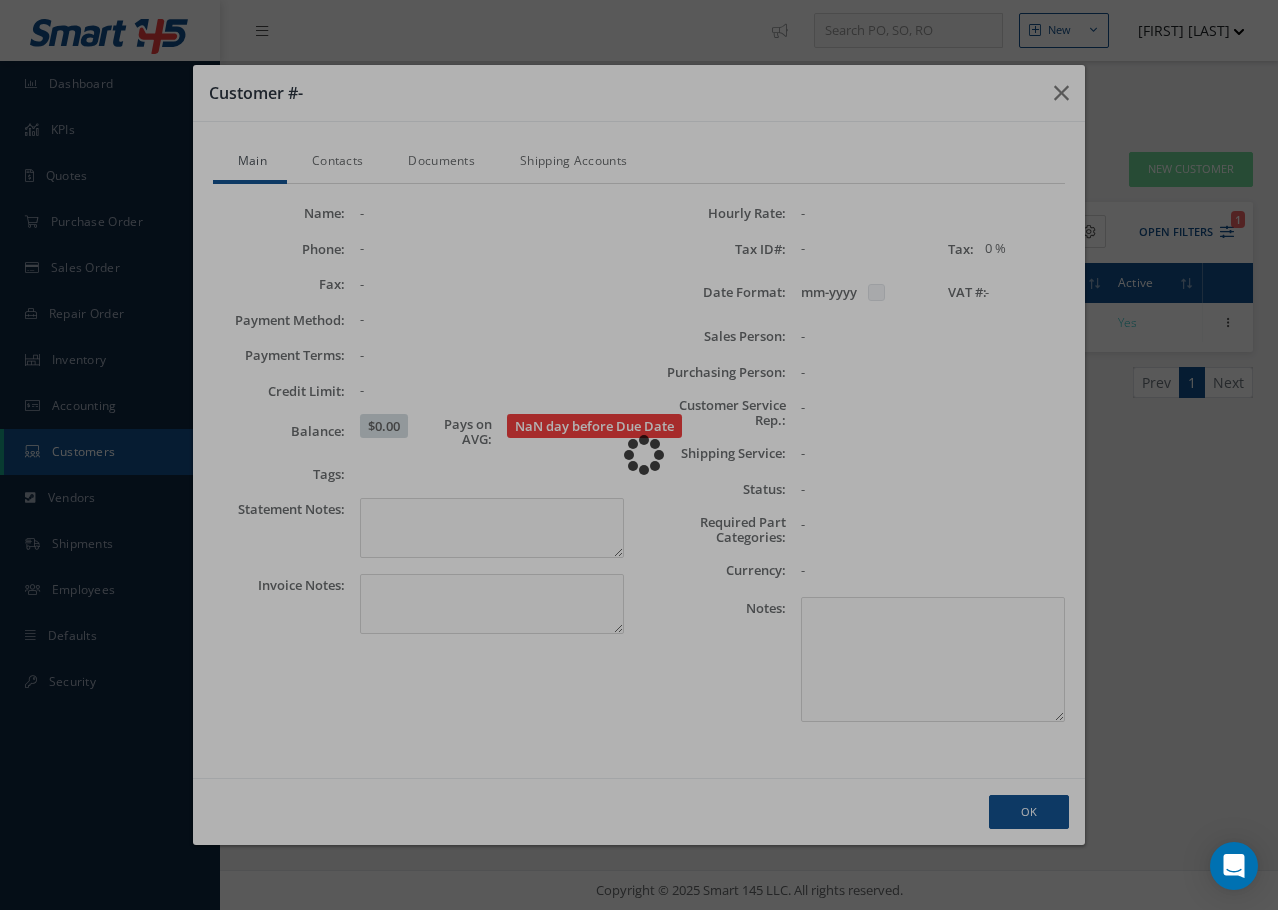 checkbox on "false" 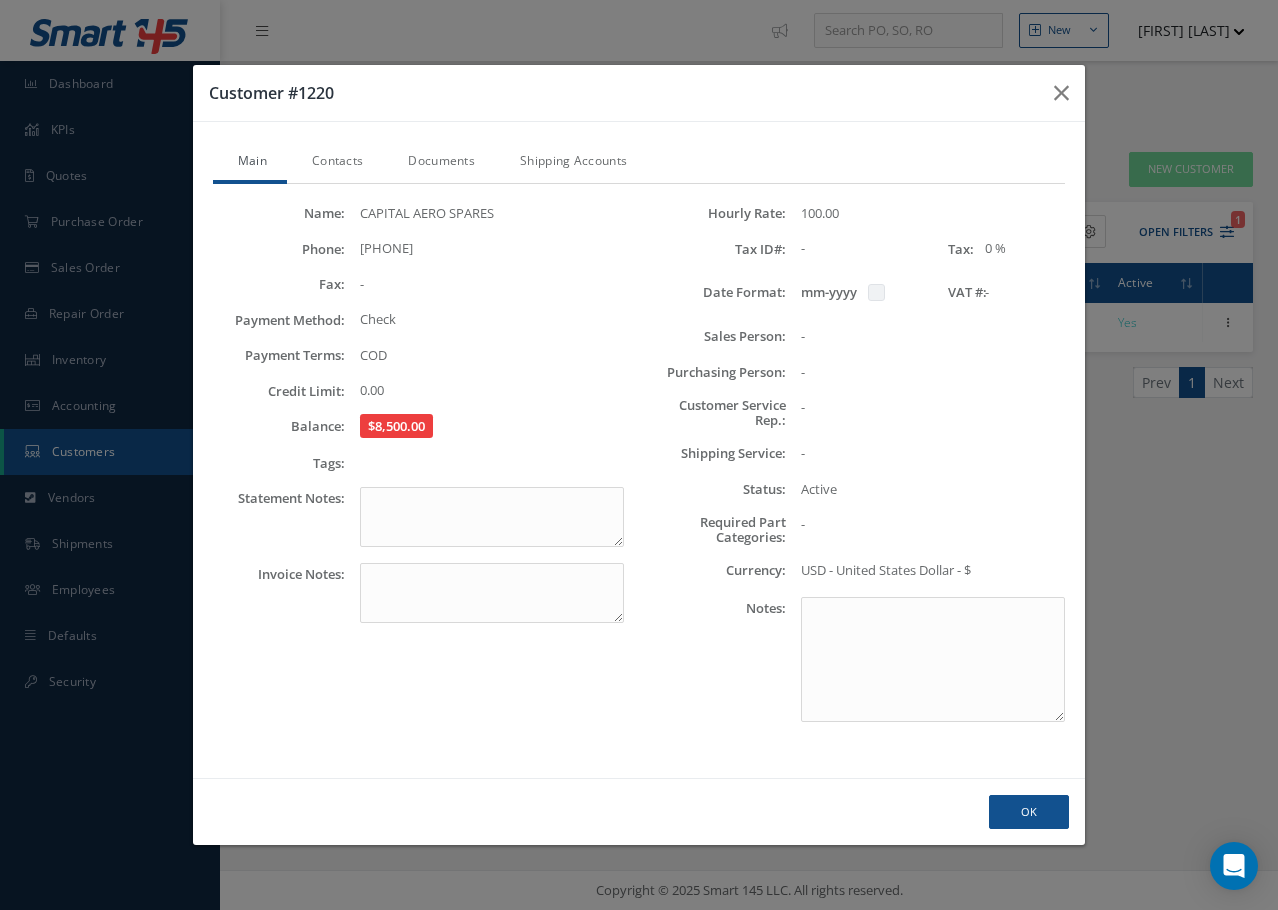 drag, startPoint x: 450, startPoint y: 163, endPoint x: 396, endPoint y: 163, distance: 54 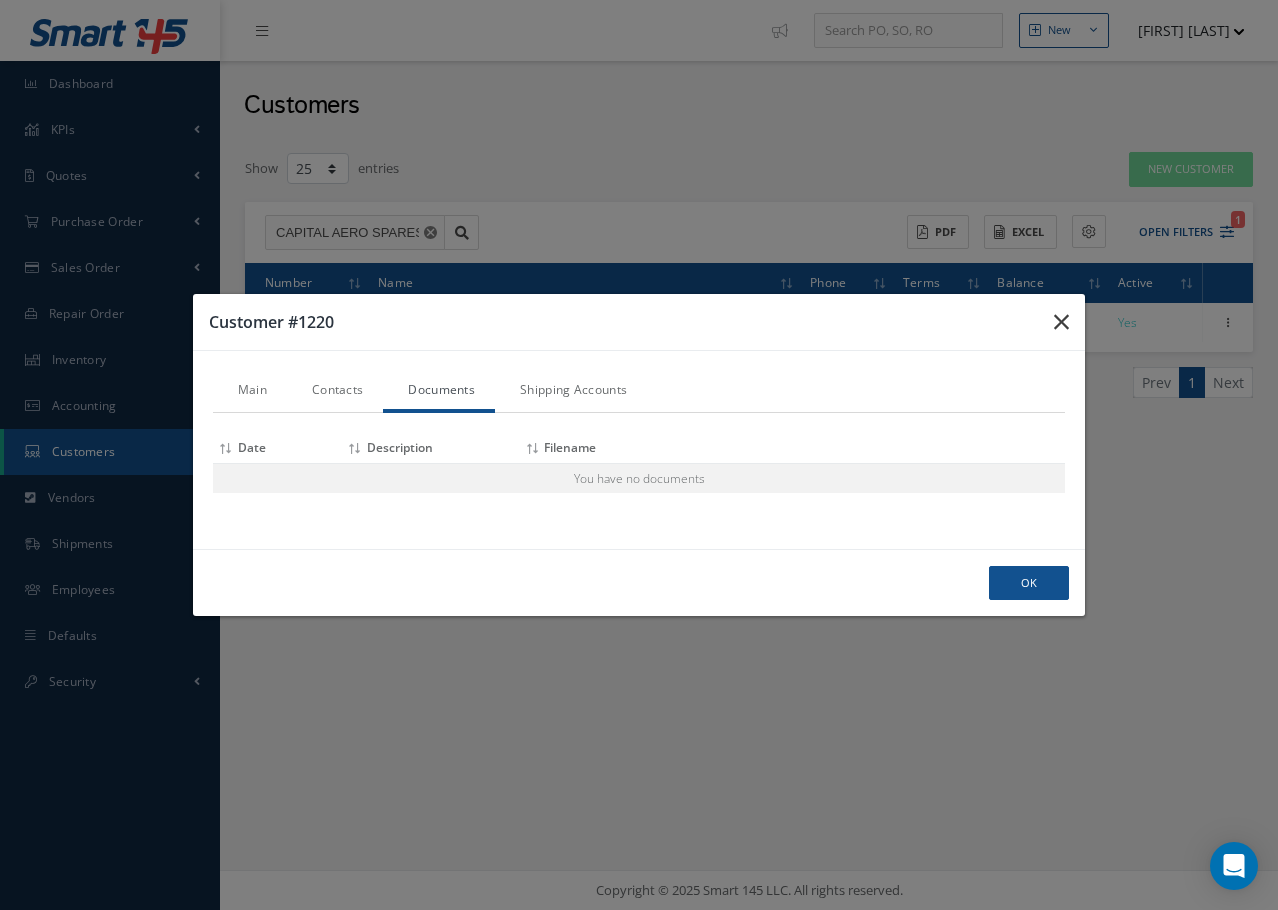 click at bounding box center [1061, 322] 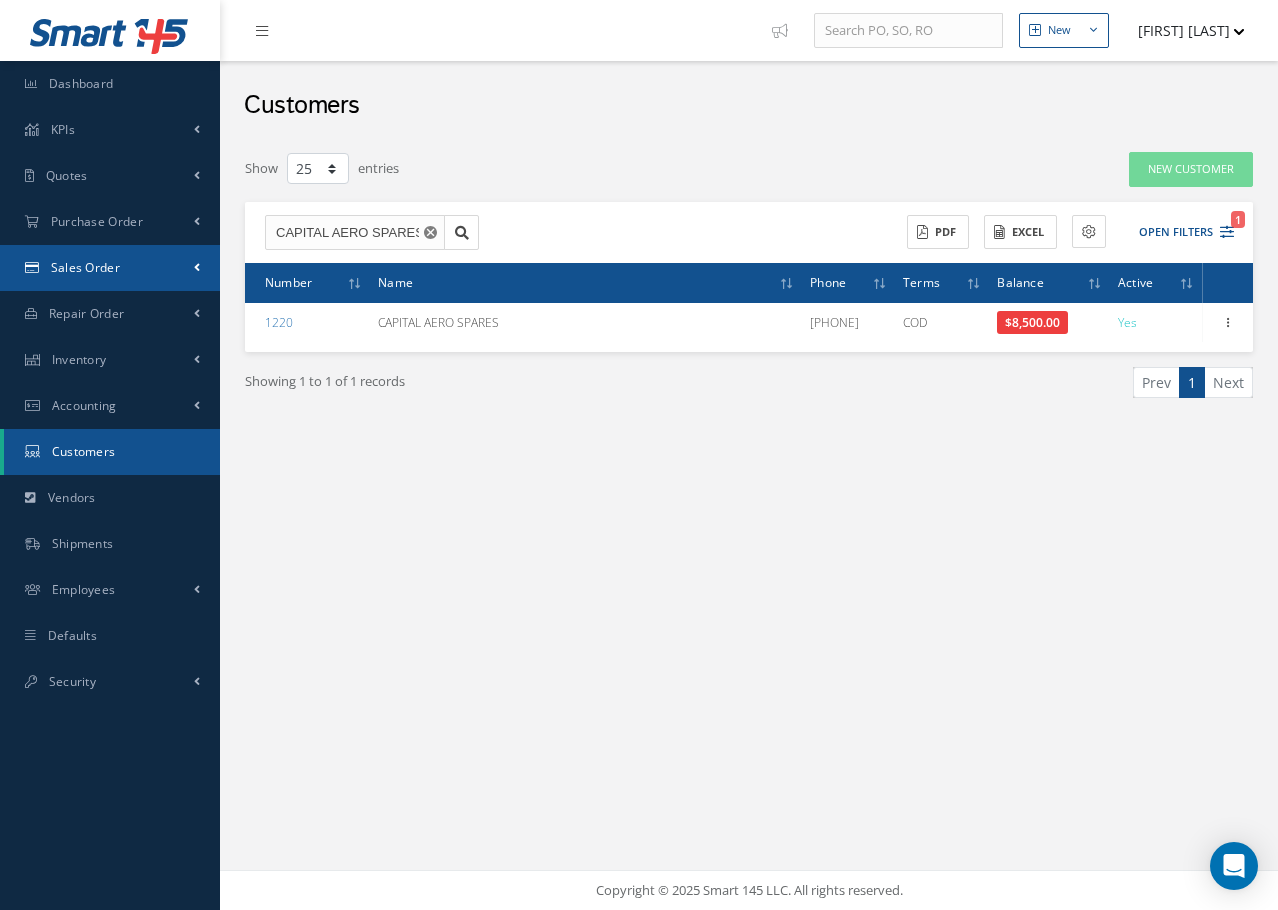 click on "Sales Order" at bounding box center [85, 267] 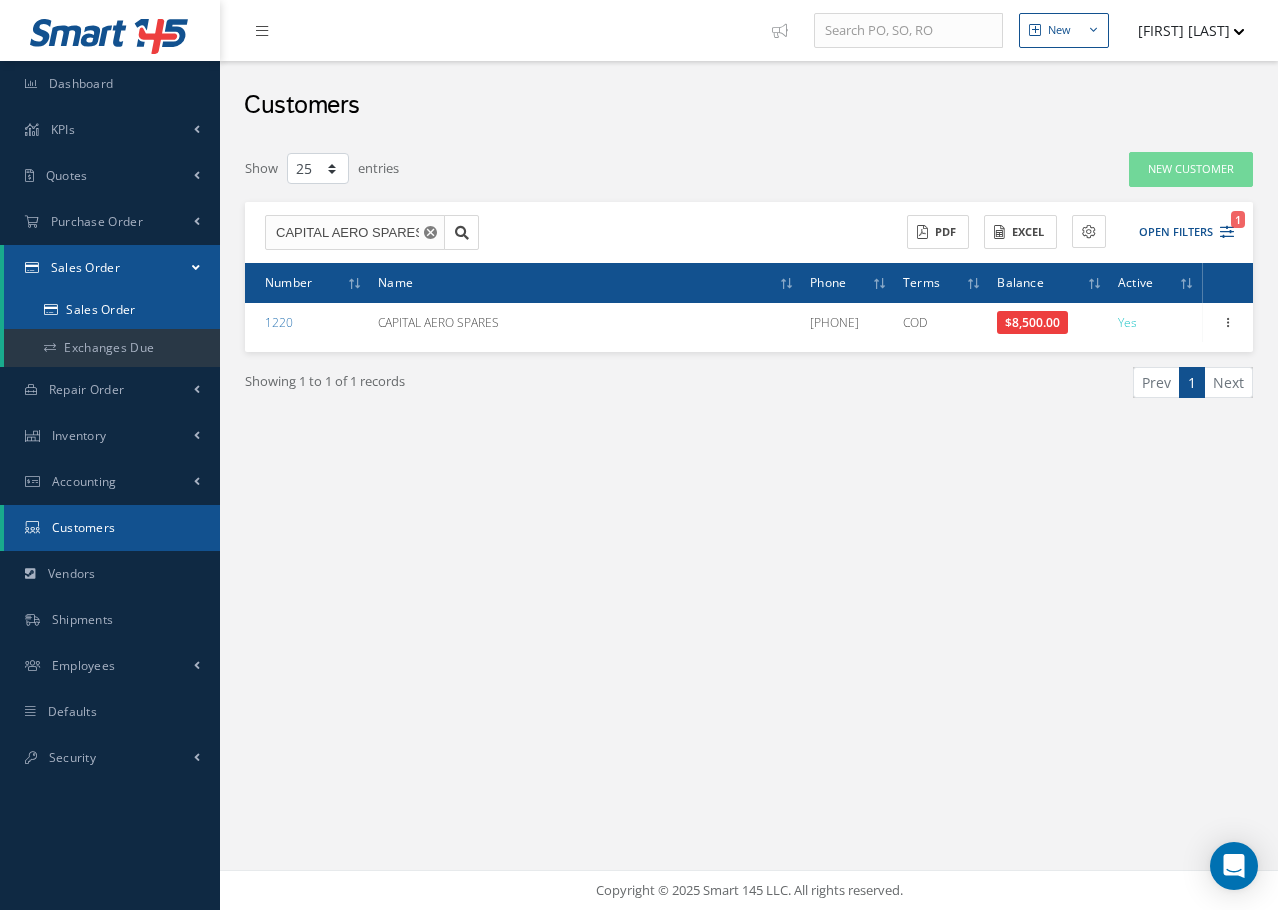 click on "Sales Order" at bounding box center [112, 310] 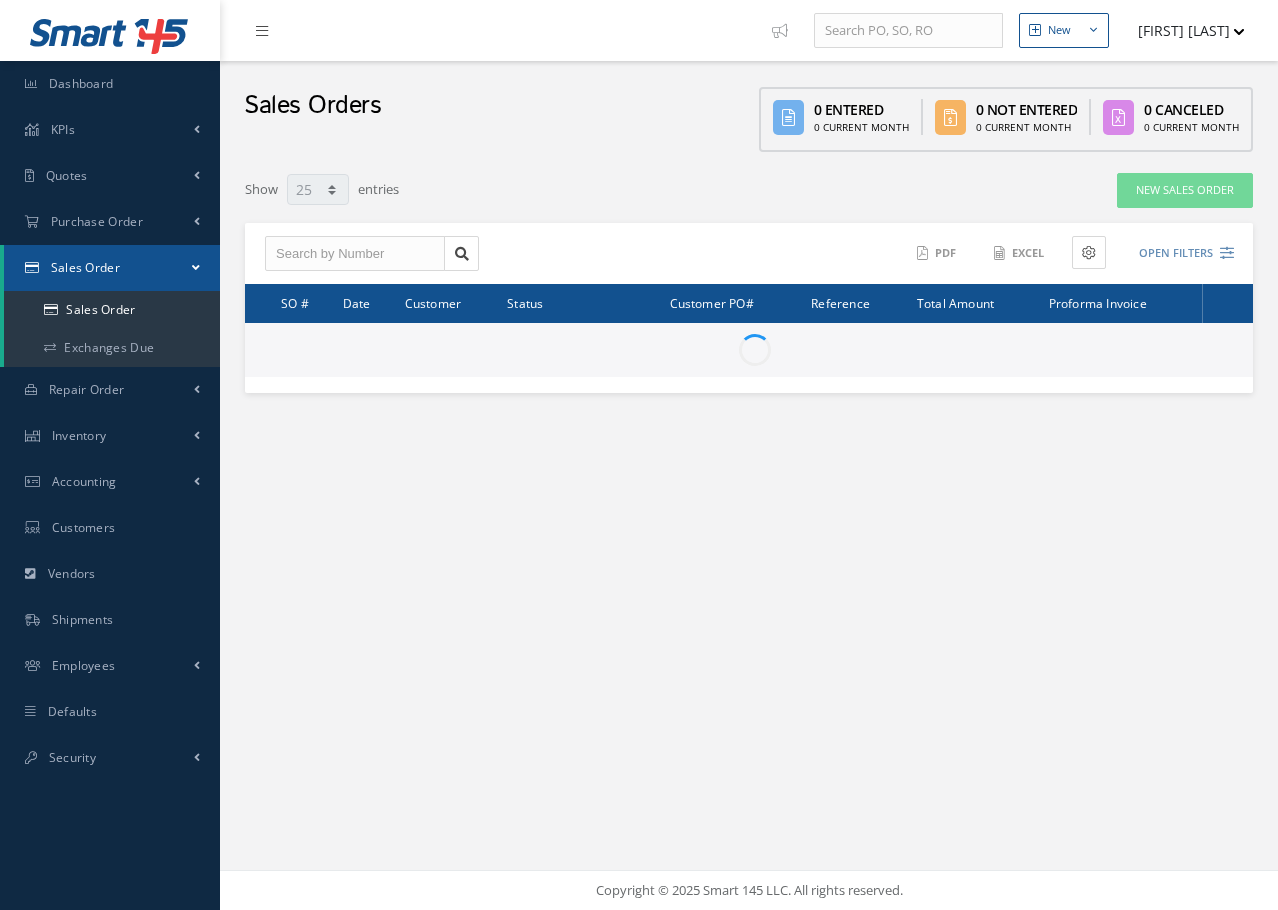 select on "25" 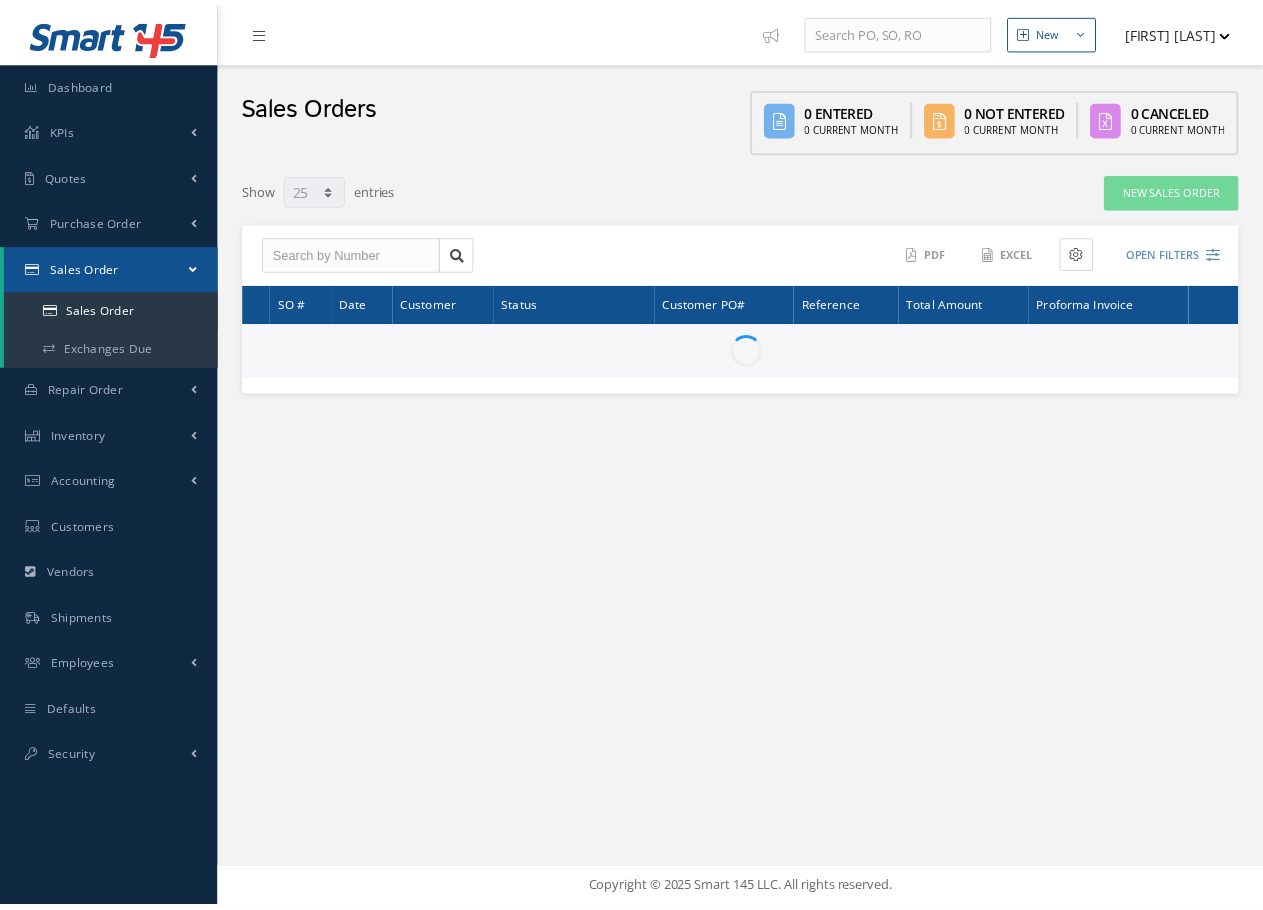 scroll, scrollTop: 0, scrollLeft: 0, axis: both 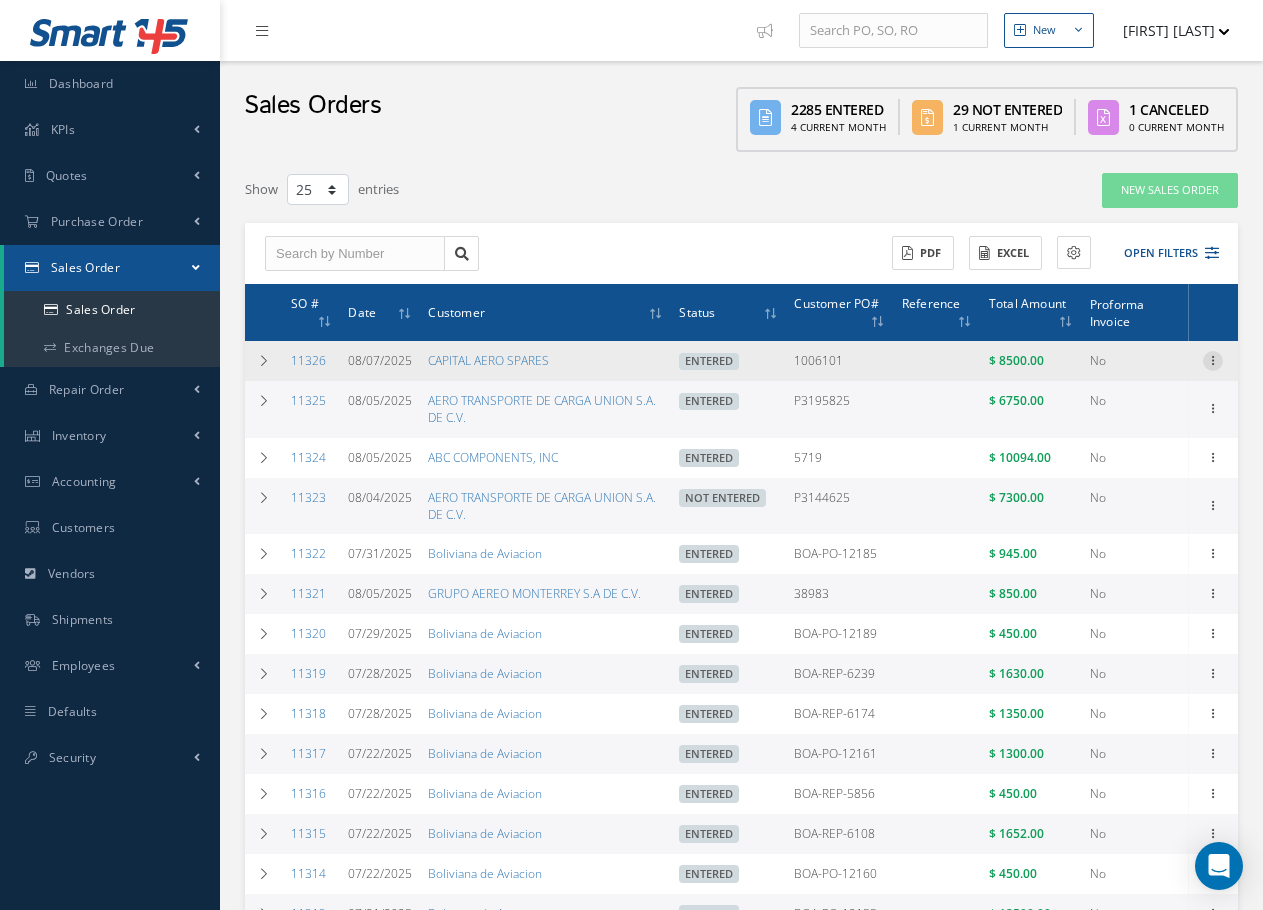 click at bounding box center [1213, 359] 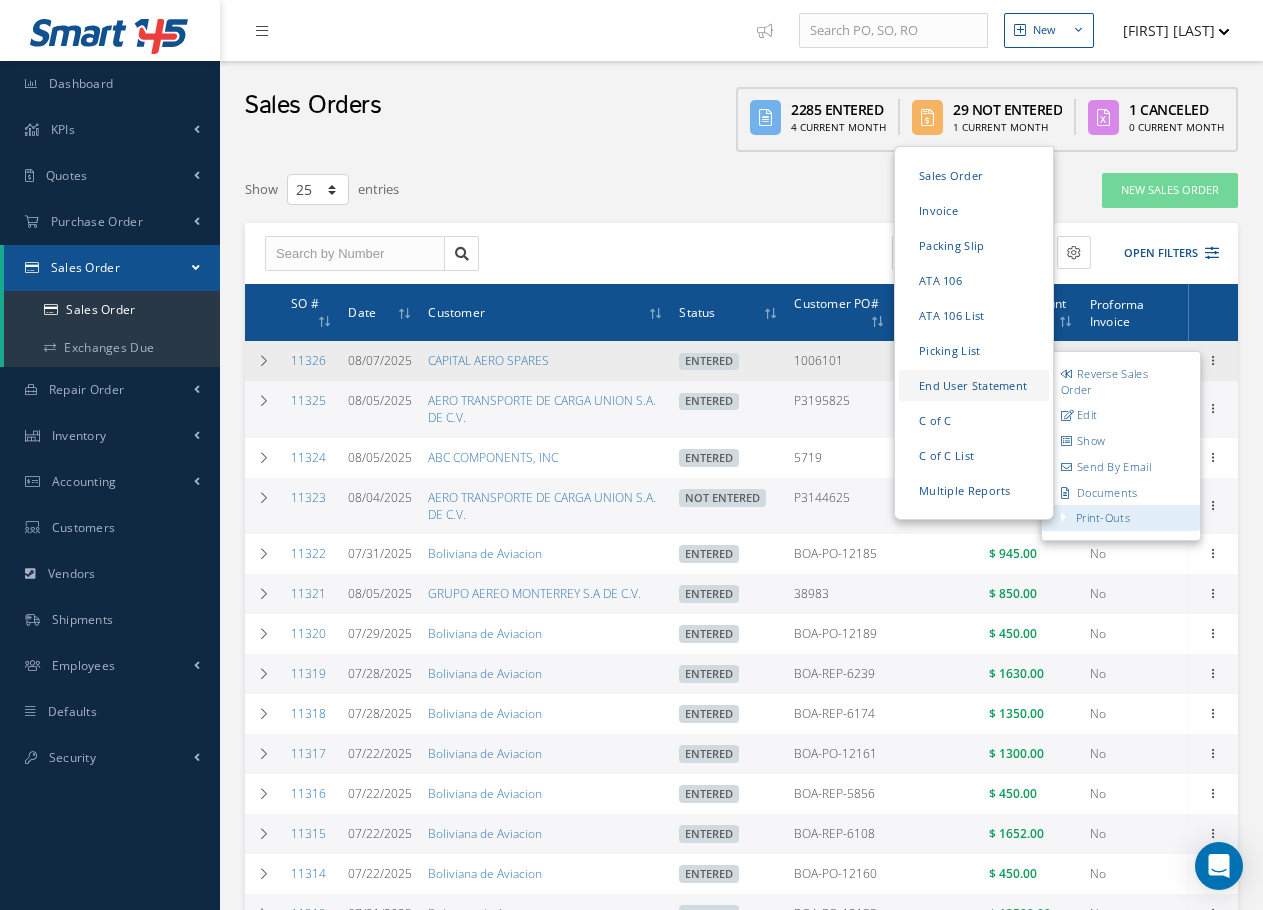 click on "End User Statement" at bounding box center (974, 386) 